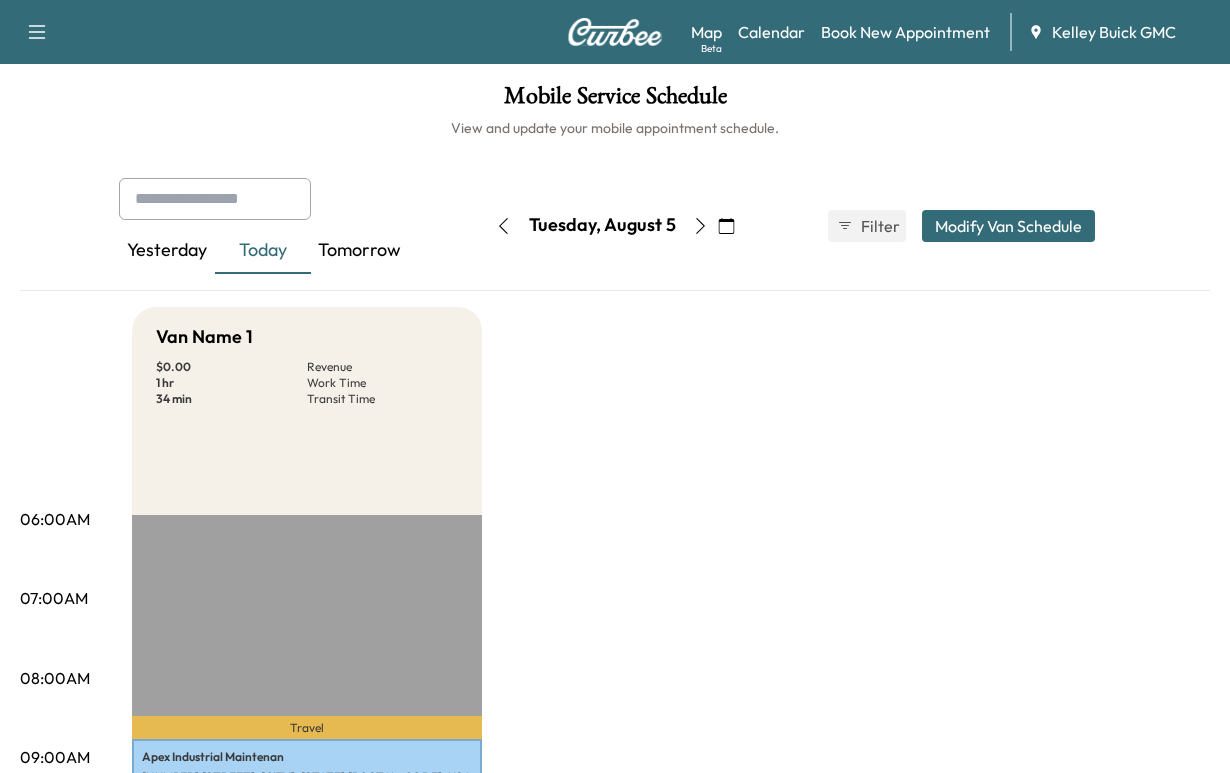 scroll, scrollTop: 0, scrollLeft: 0, axis: both 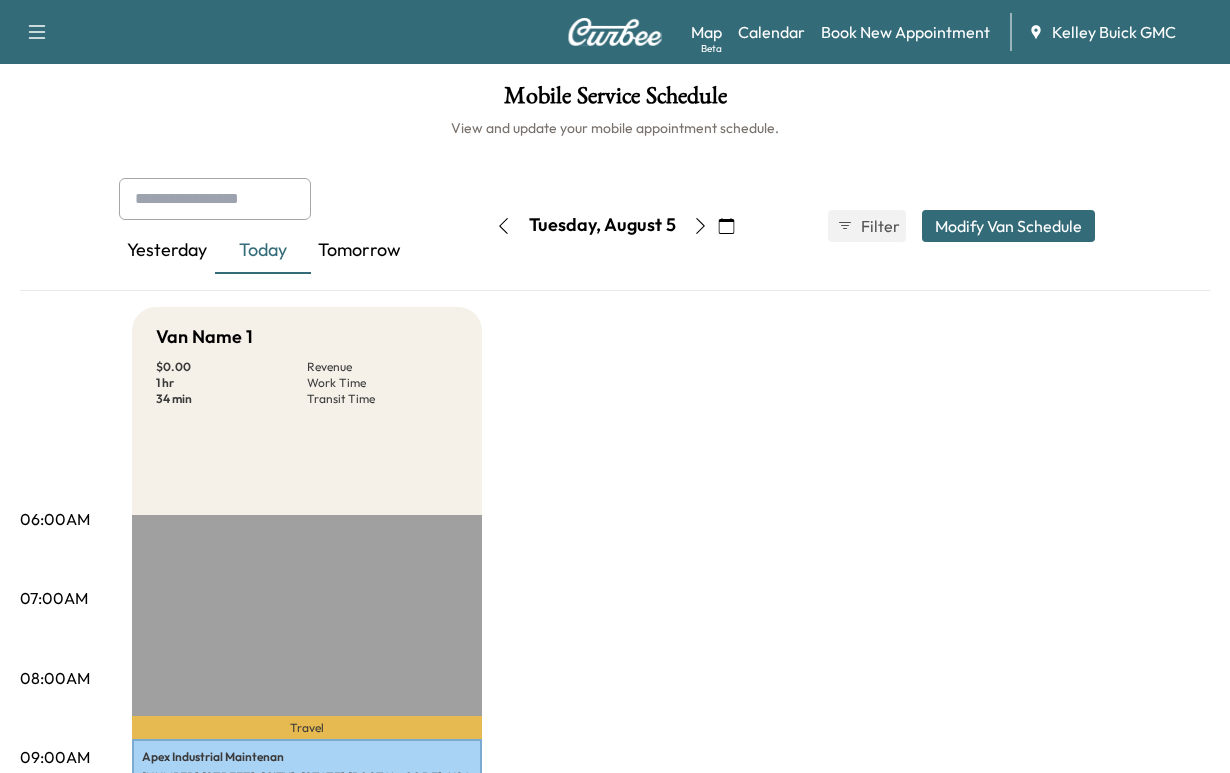 click 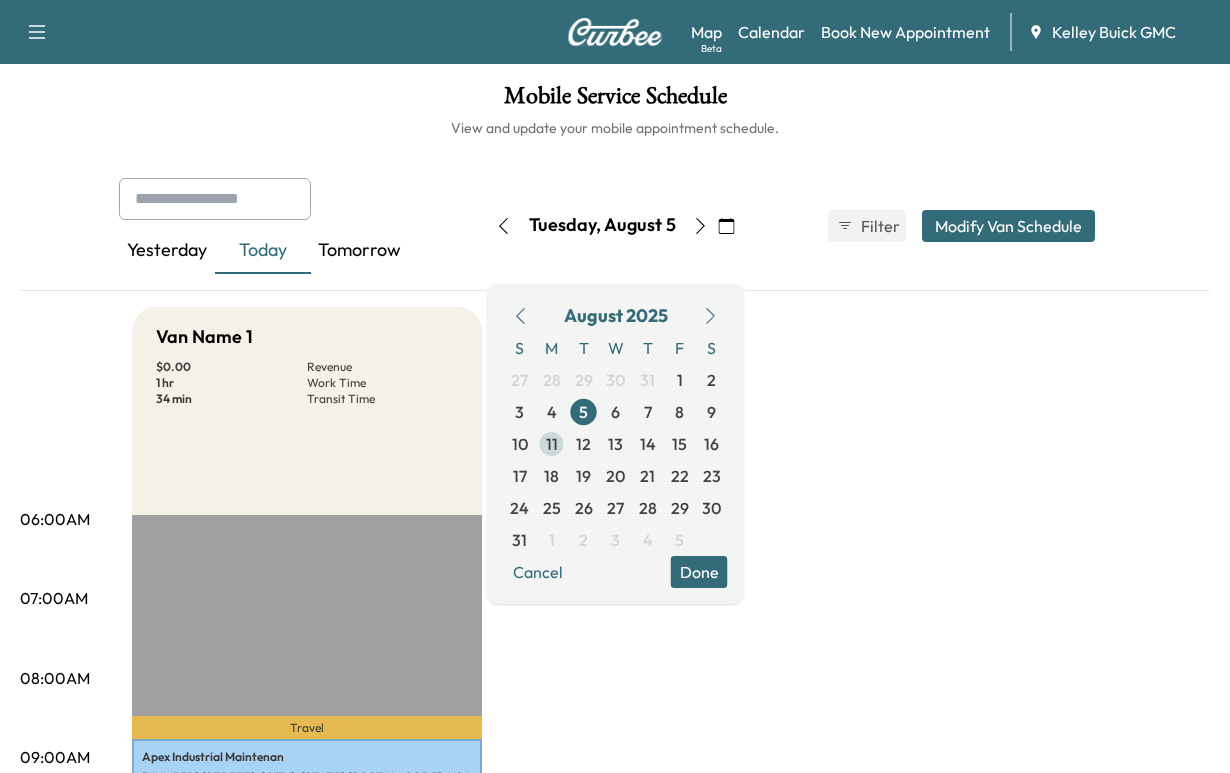 click on "11" at bounding box center [552, 444] 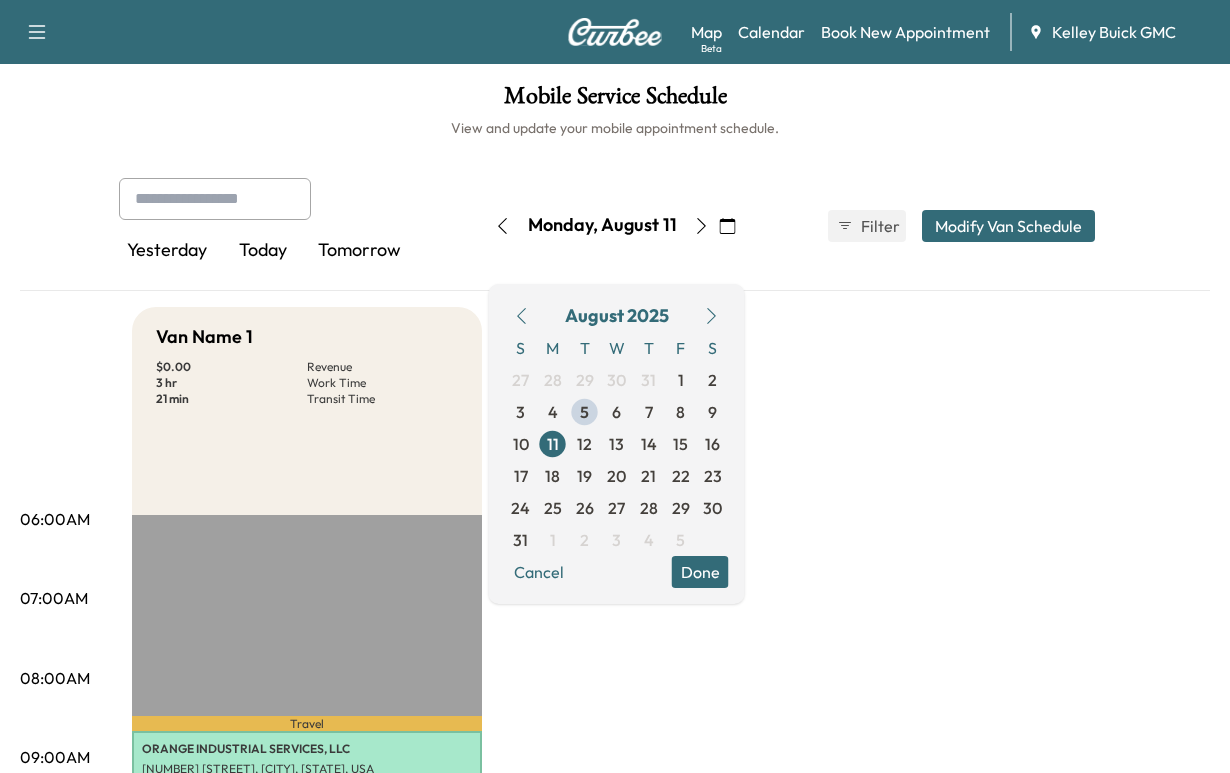 click on "Done" at bounding box center [700, 572] 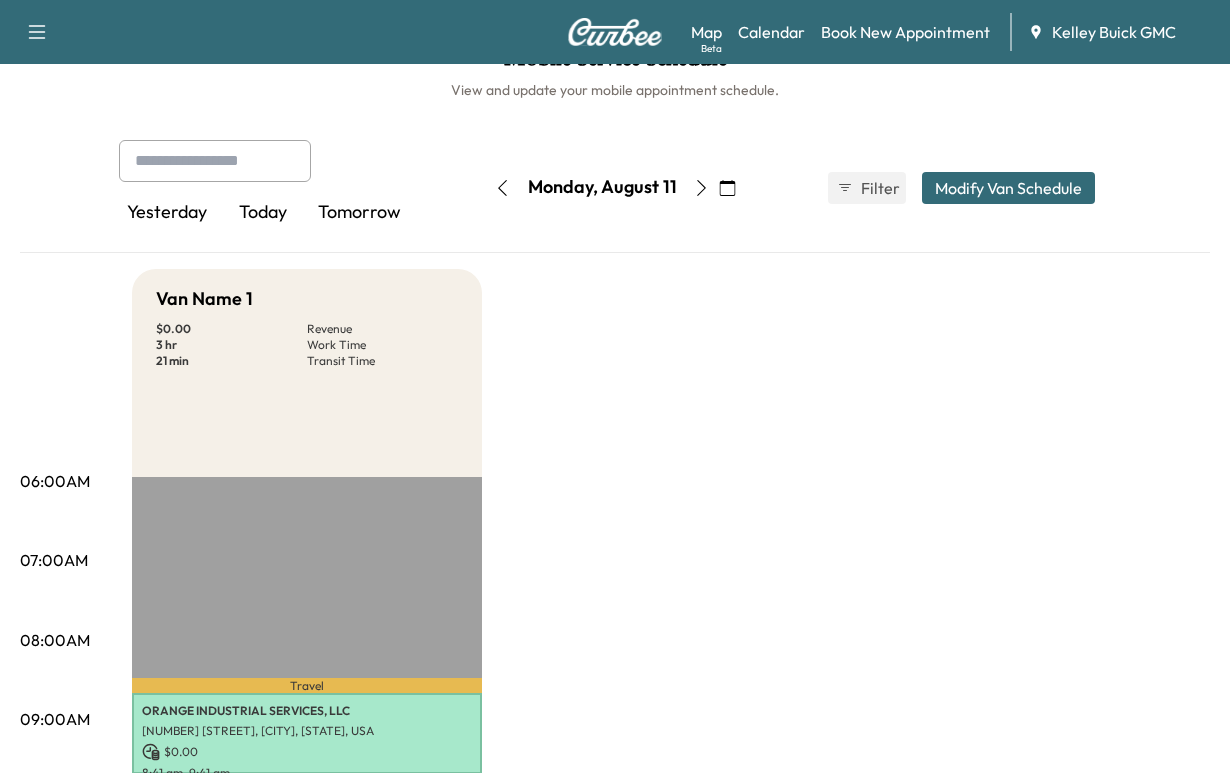 scroll, scrollTop: 0, scrollLeft: 0, axis: both 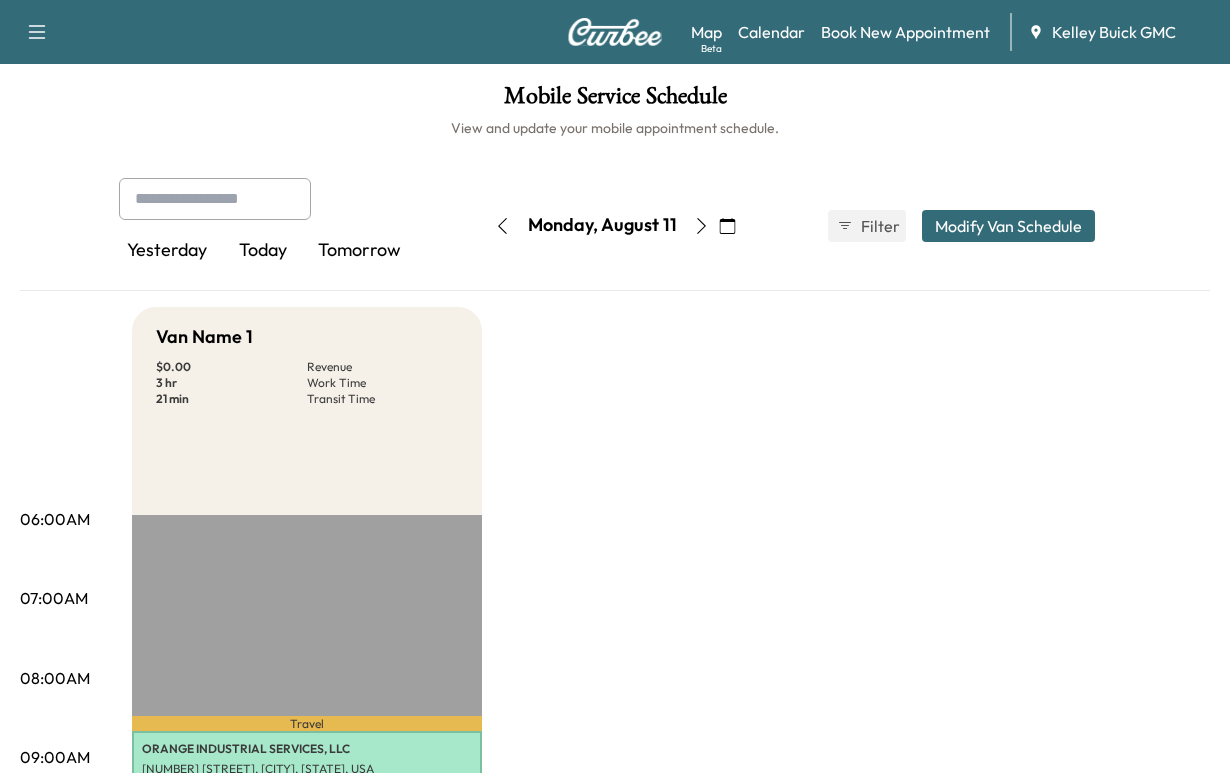click on "Today" at bounding box center (263, 251) 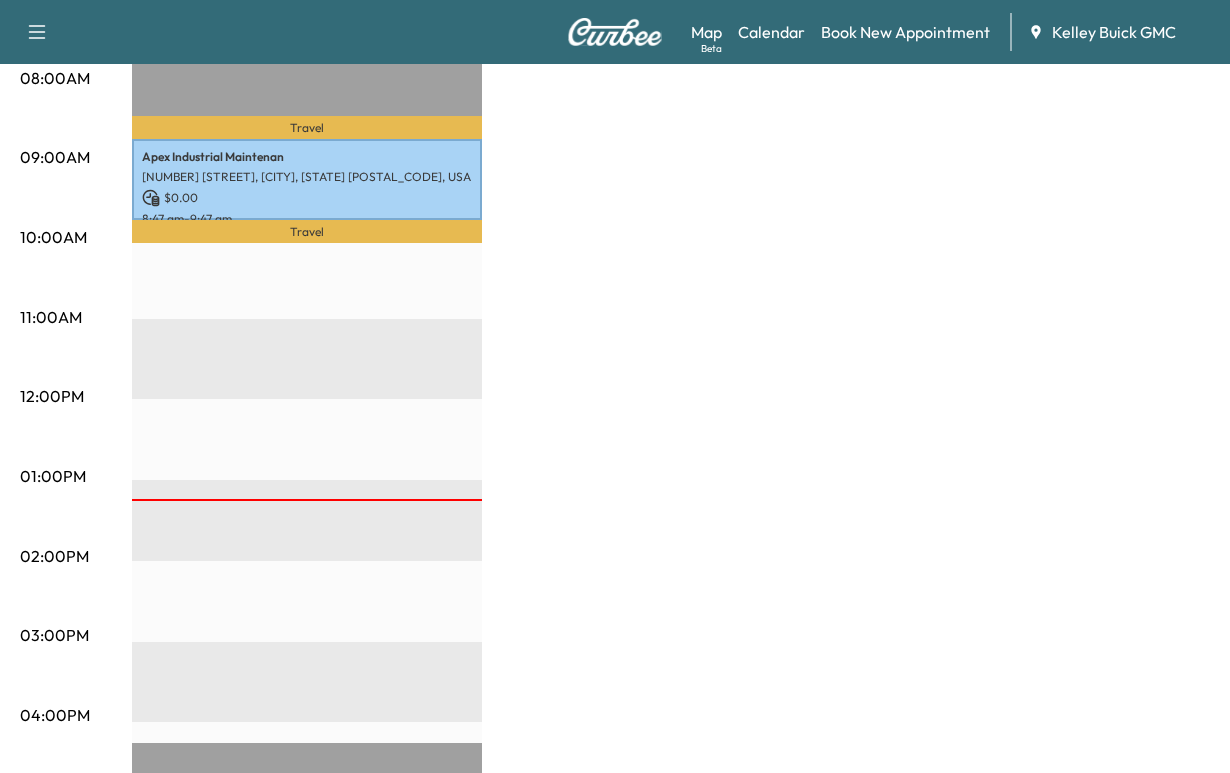 scroll, scrollTop: 0, scrollLeft: 0, axis: both 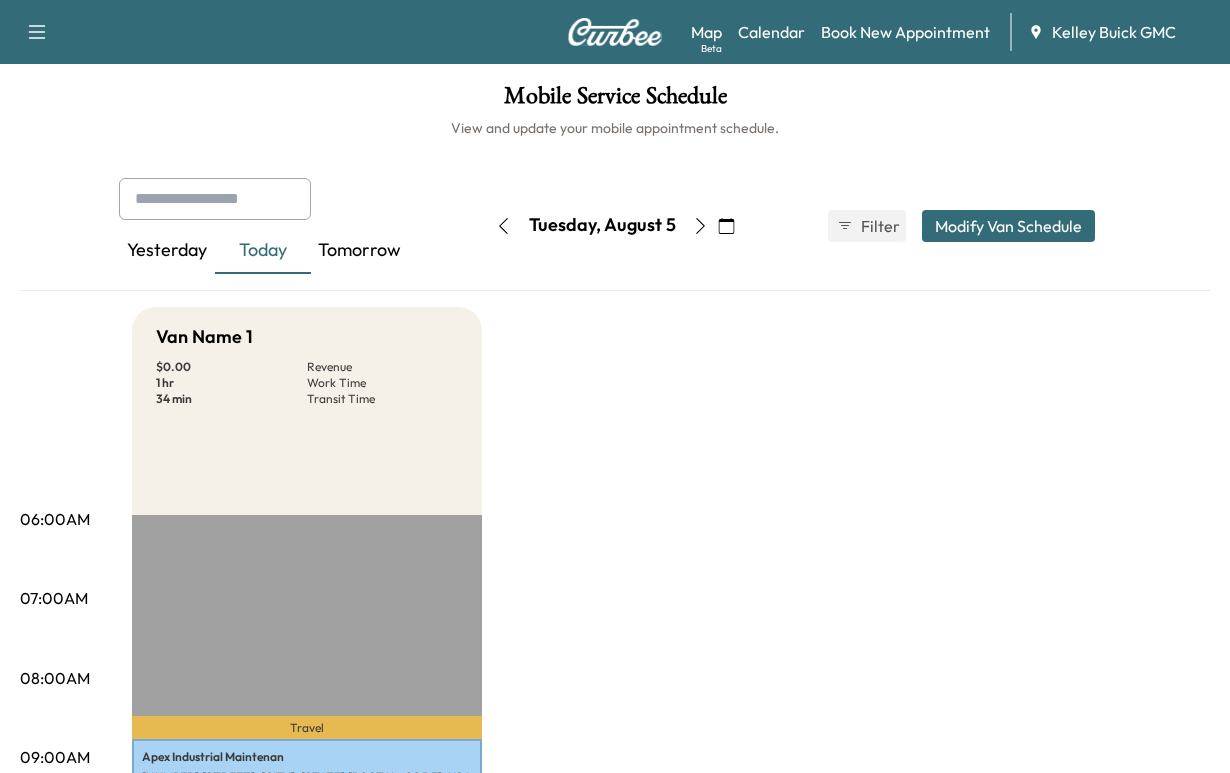 click 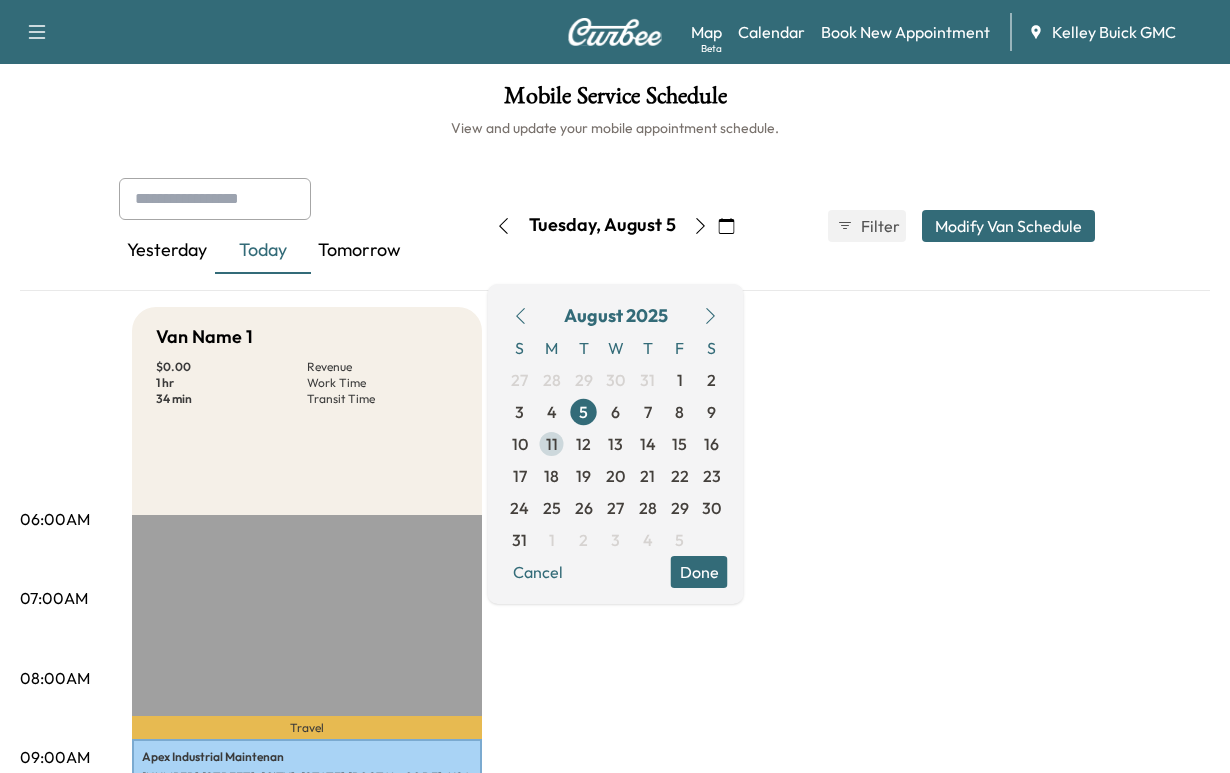 click on "11" at bounding box center (552, 444) 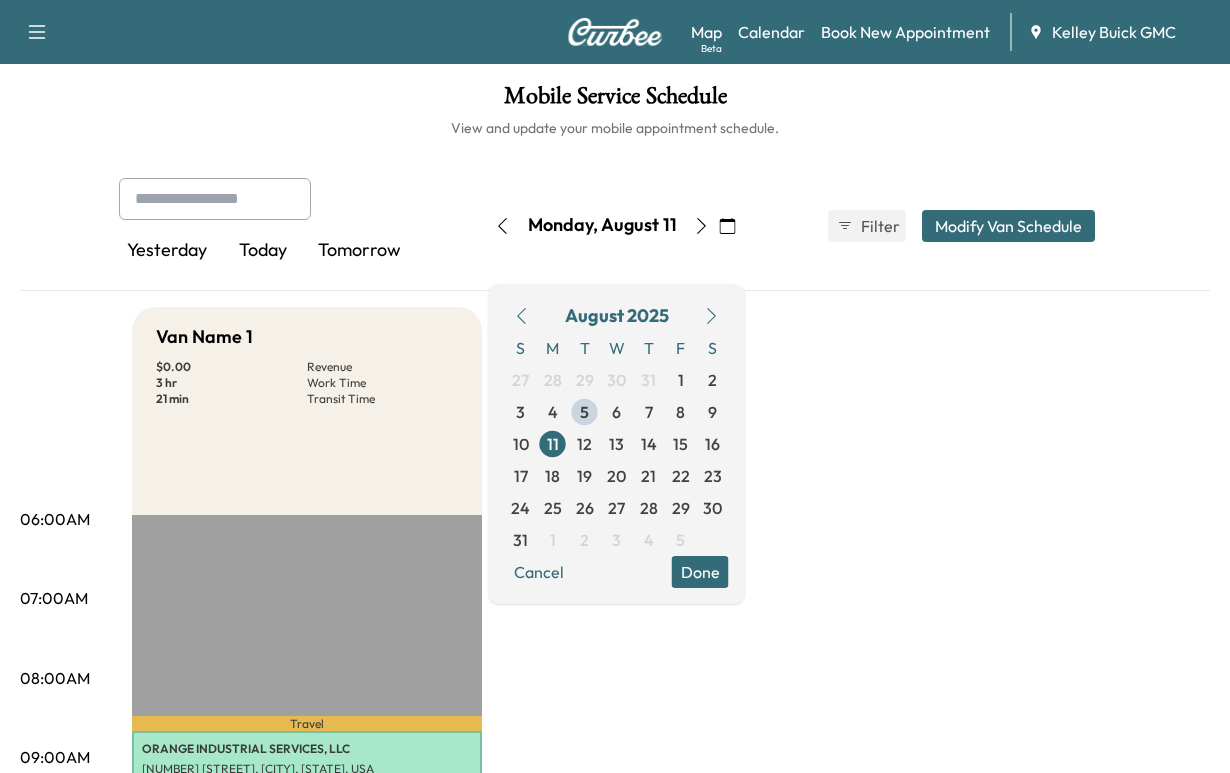 click on "Done" at bounding box center [700, 572] 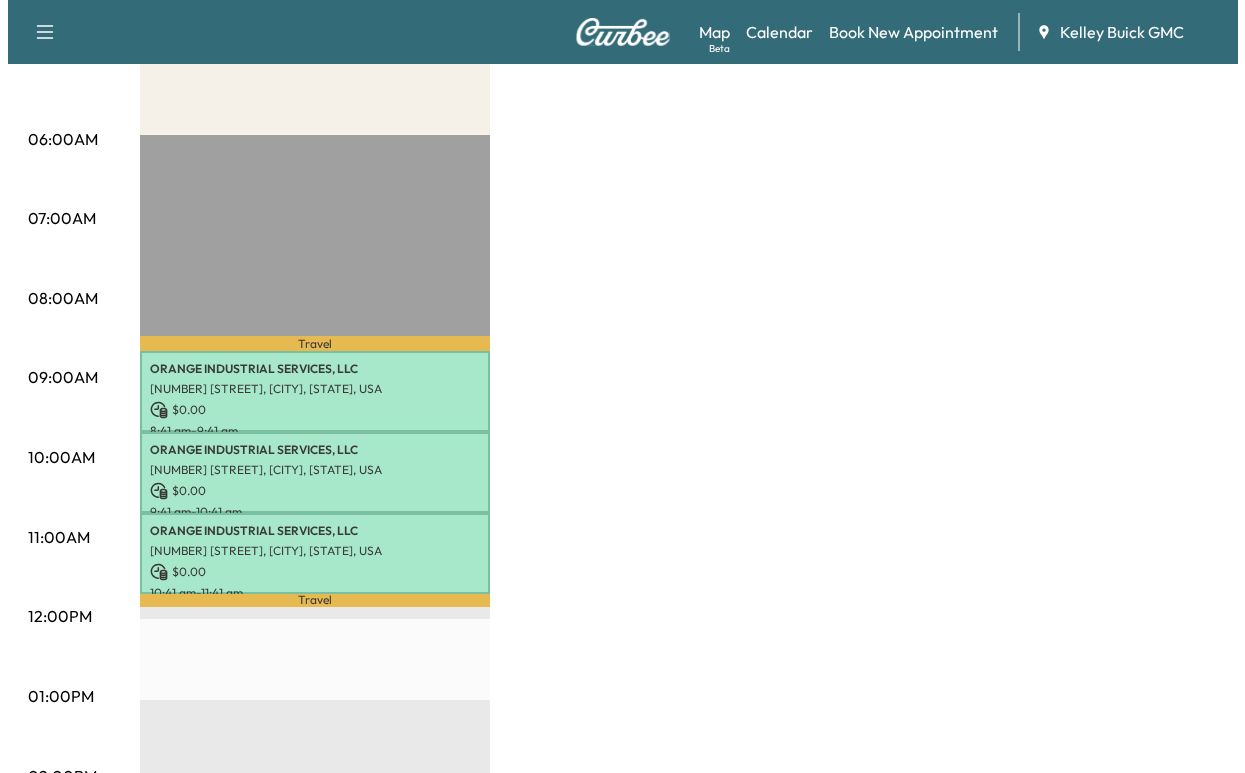 scroll, scrollTop: 500, scrollLeft: 0, axis: vertical 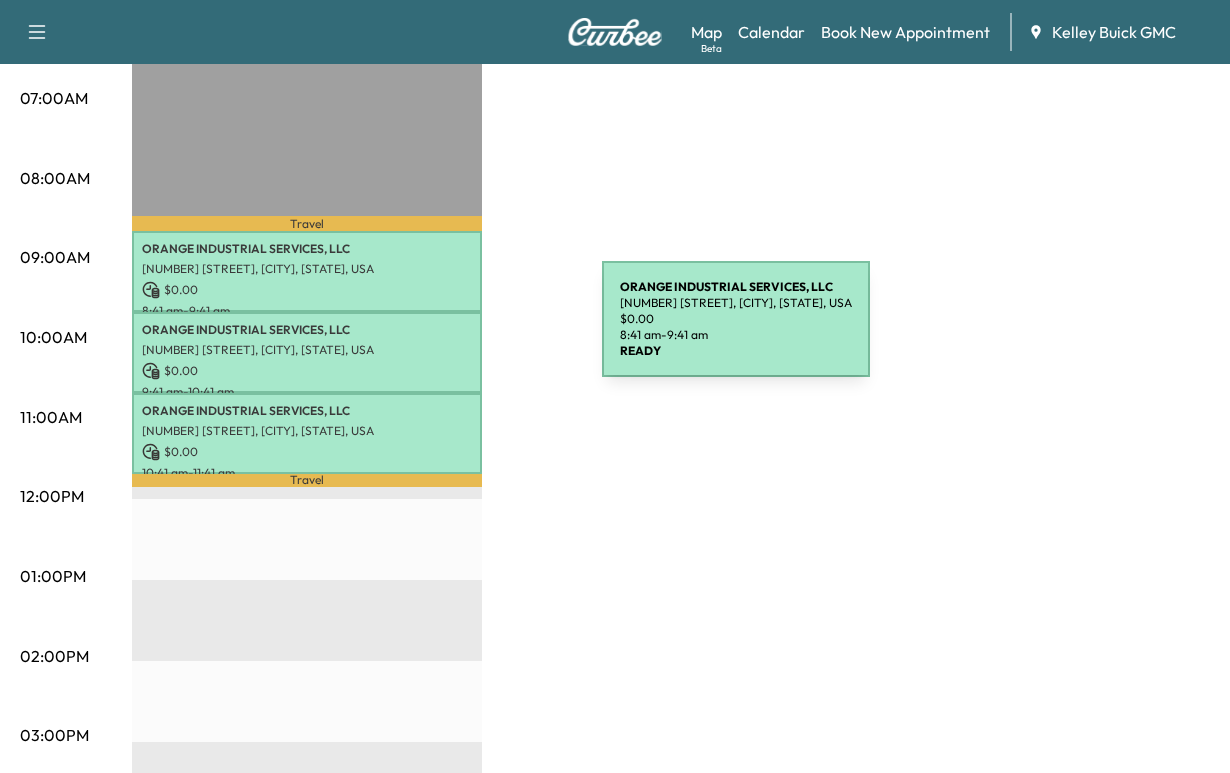 click on "[NUMBER] [STREET], [CITY], [STATE], USA" at bounding box center (307, 269) 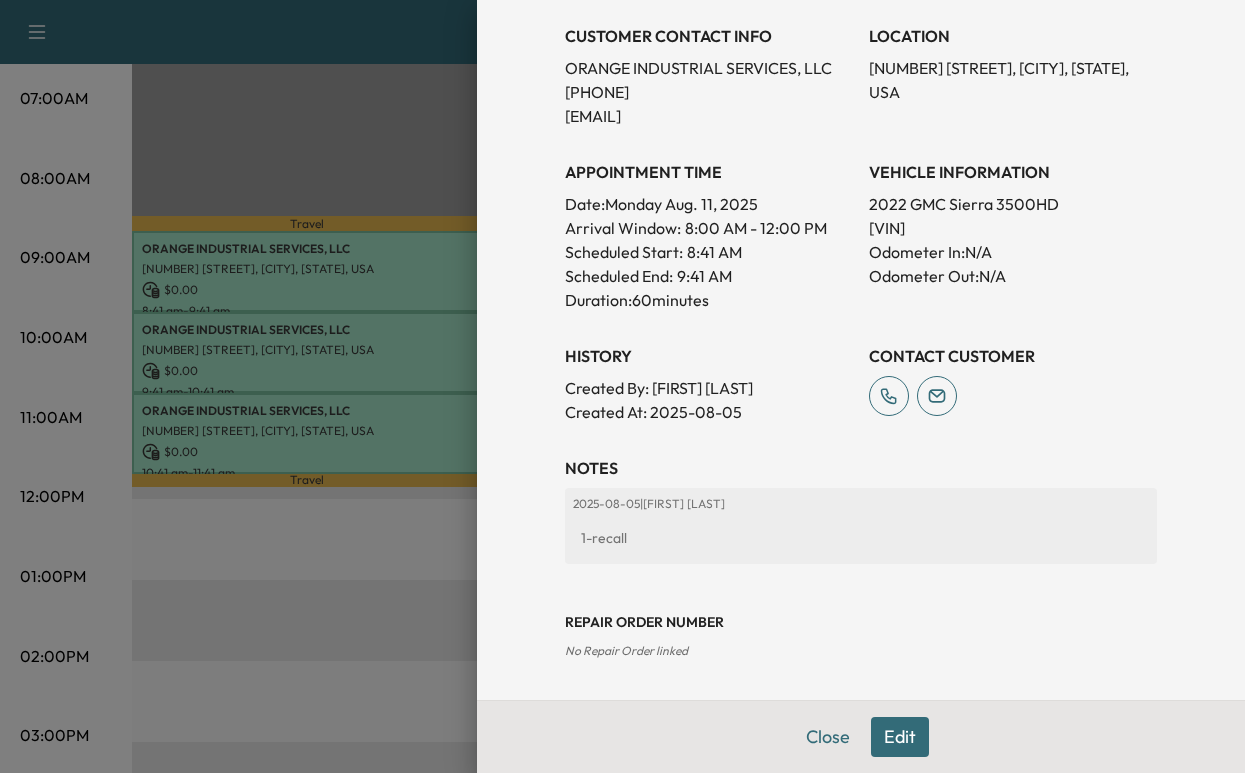 scroll, scrollTop: 759, scrollLeft: 0, axis: vertical 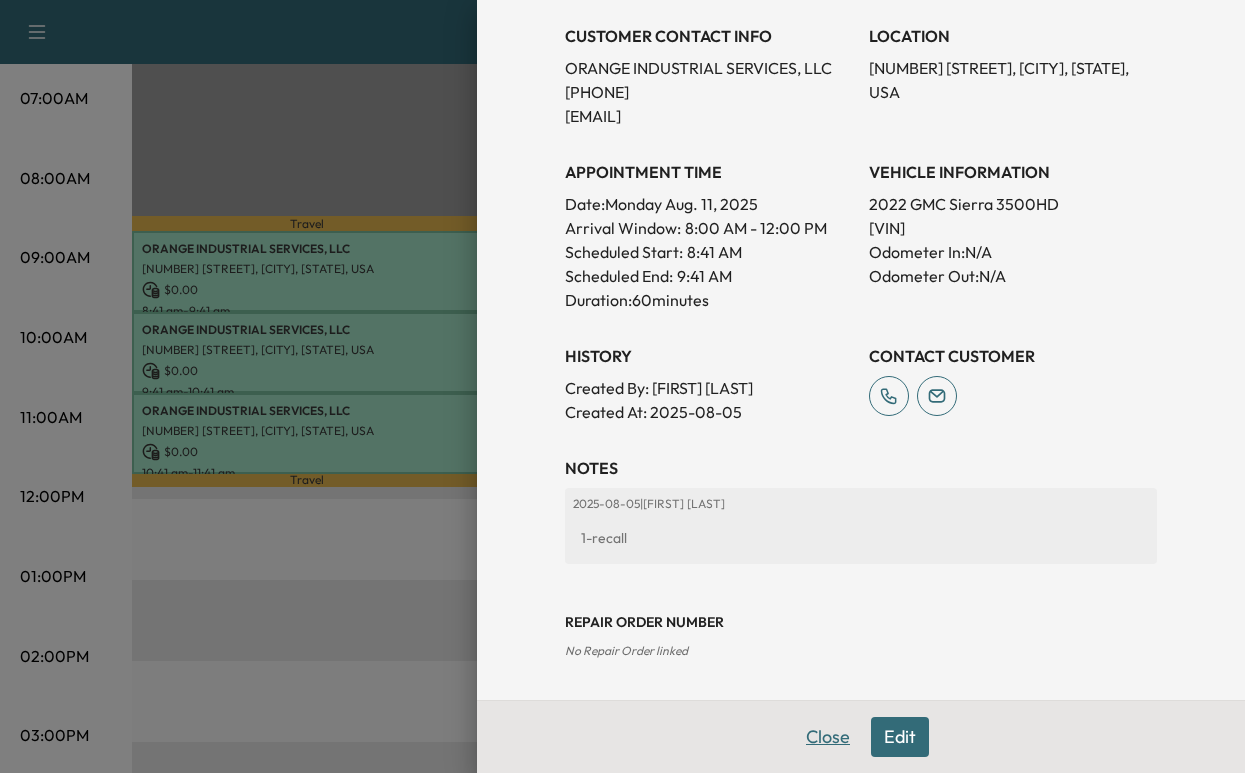 click on "Close" at bounding box center (828, 737) 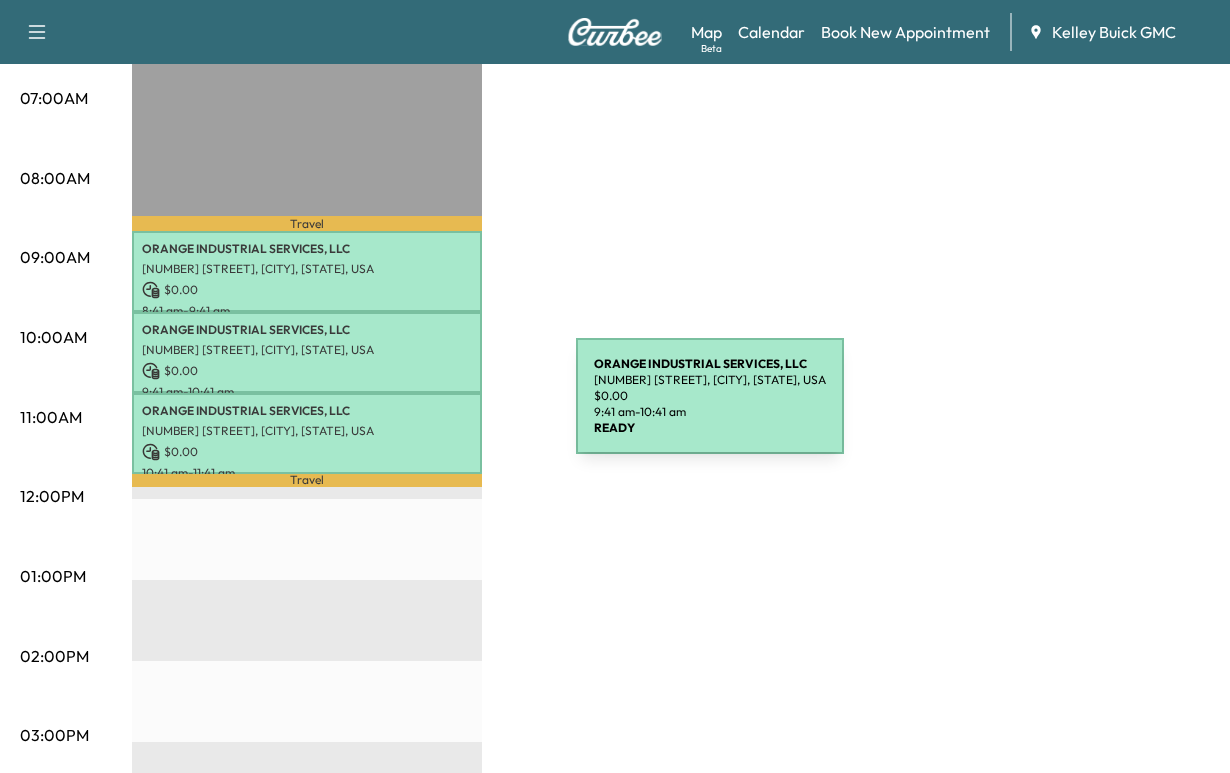 click on "[NUMBER] [STREET], [CITY], [STATE], USA" at bounding box center (307, 350) 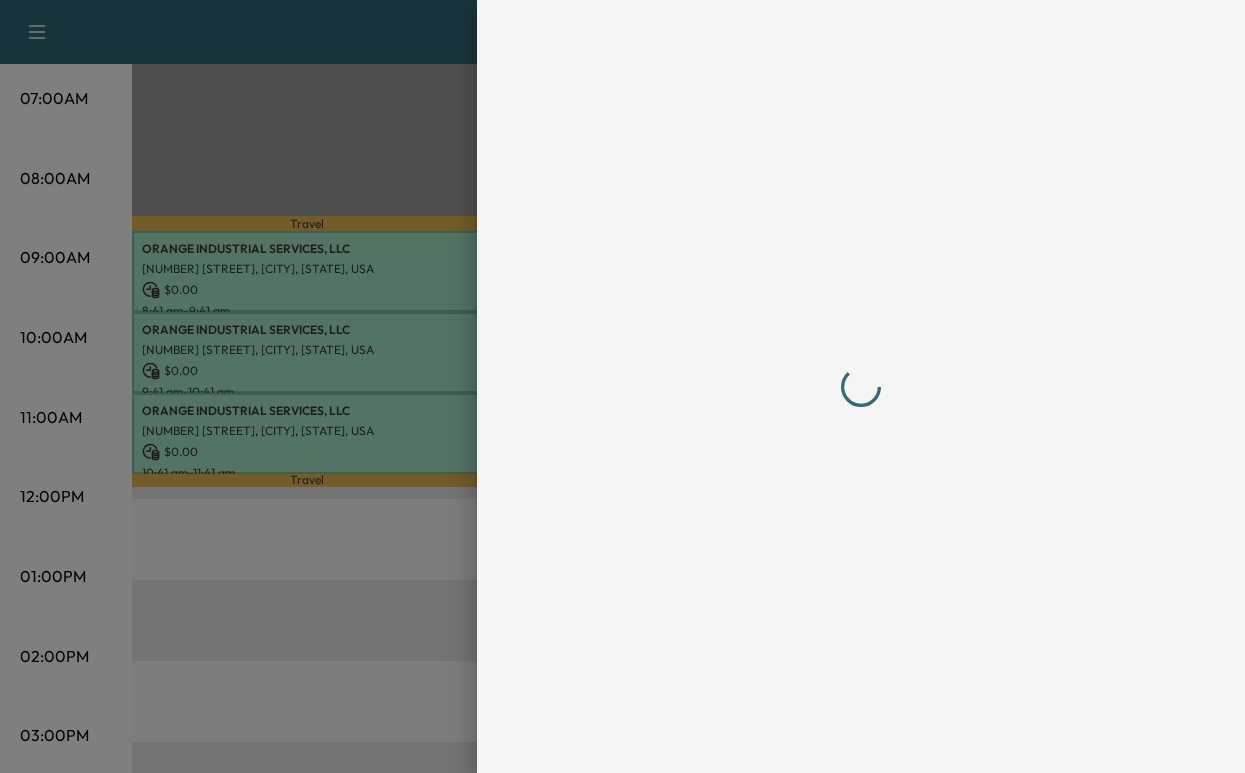 click at bounding box center [622, 386] 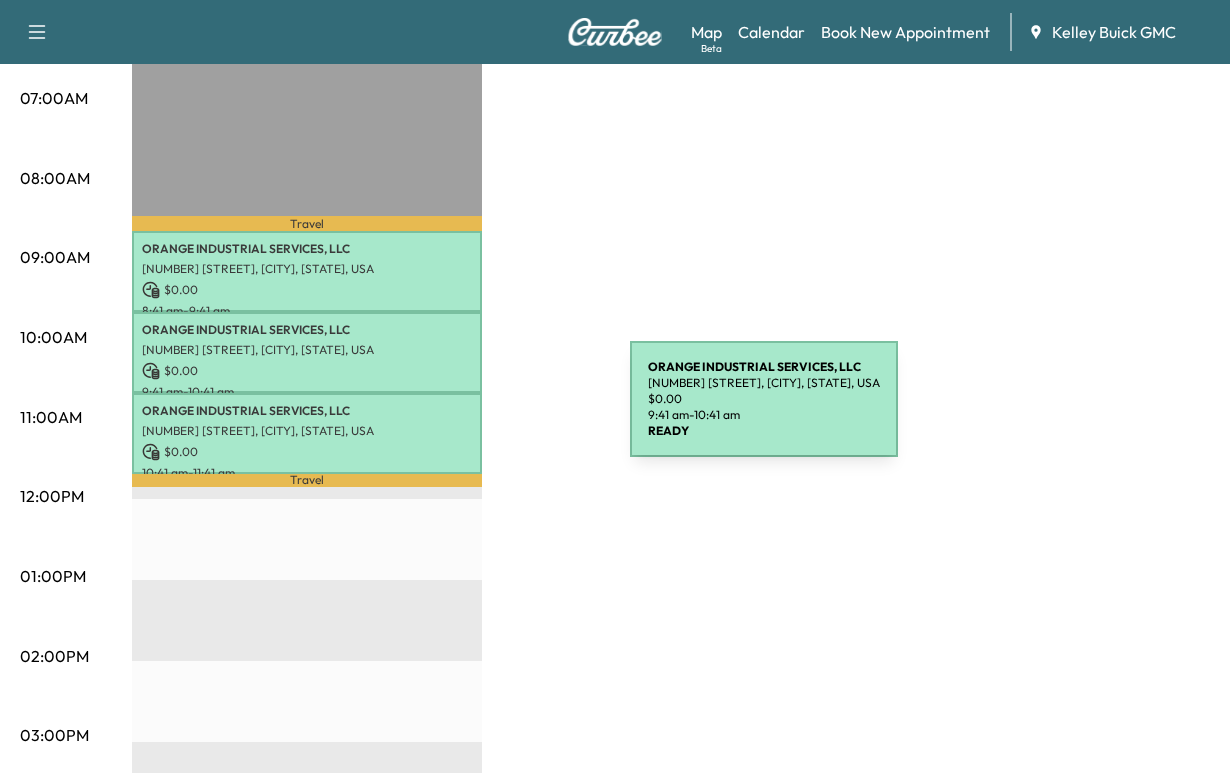 click on "[NUMBER] [STREET], [CITY], [STATE], USA" at bounding box center [307, 350] 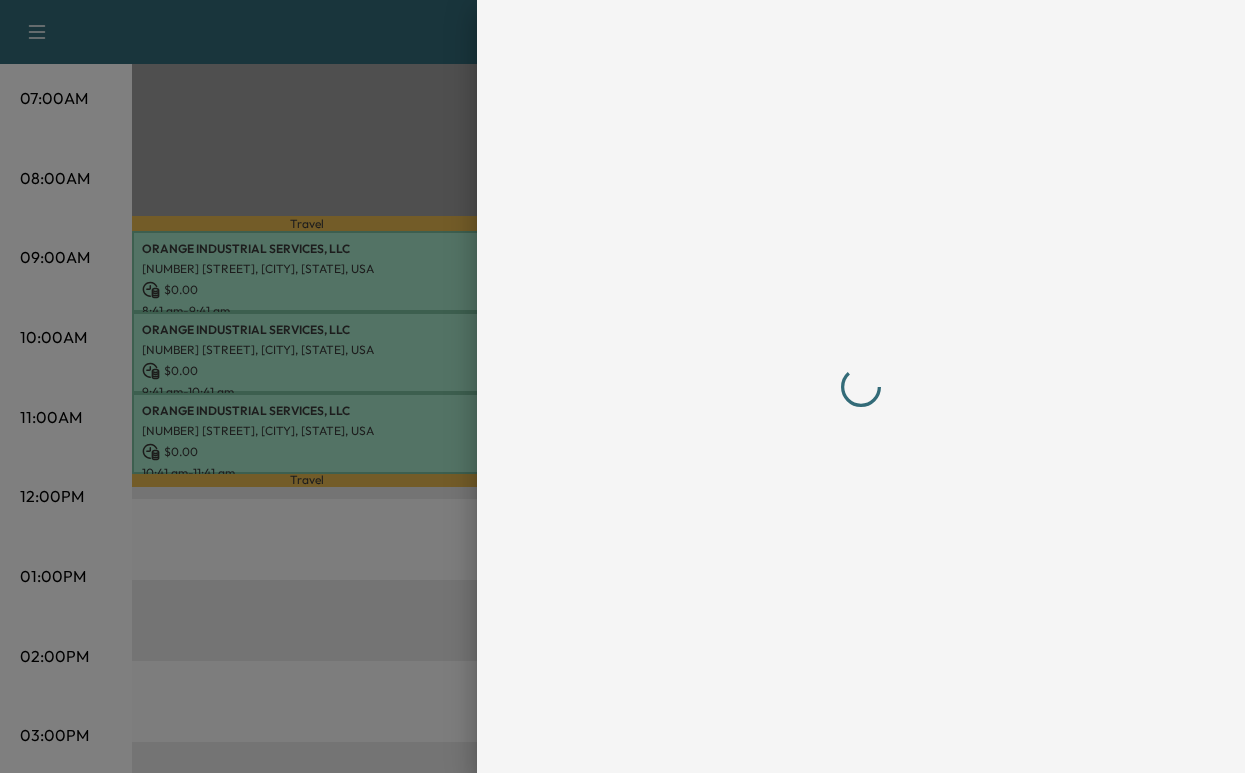 click at bounding box center [861, 386] 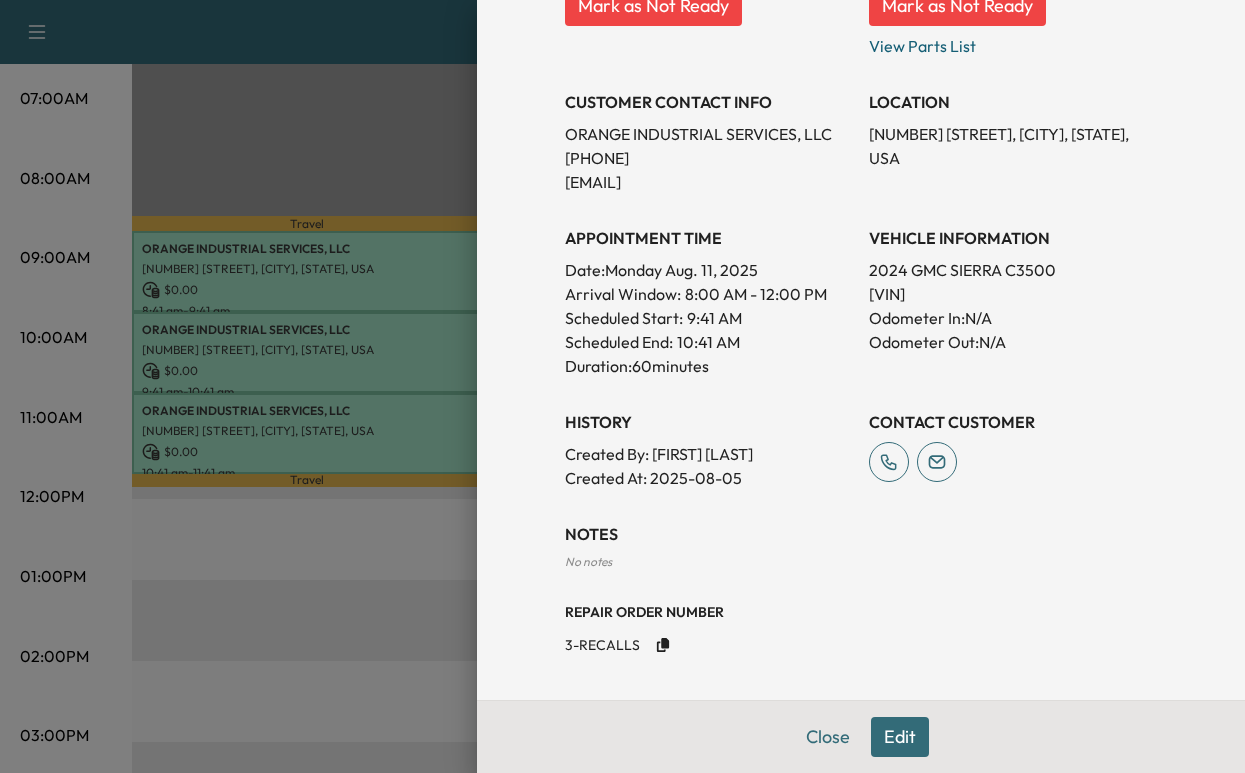 scroll, scrollTop: 677, scrollLeft: 0, axis: vertical 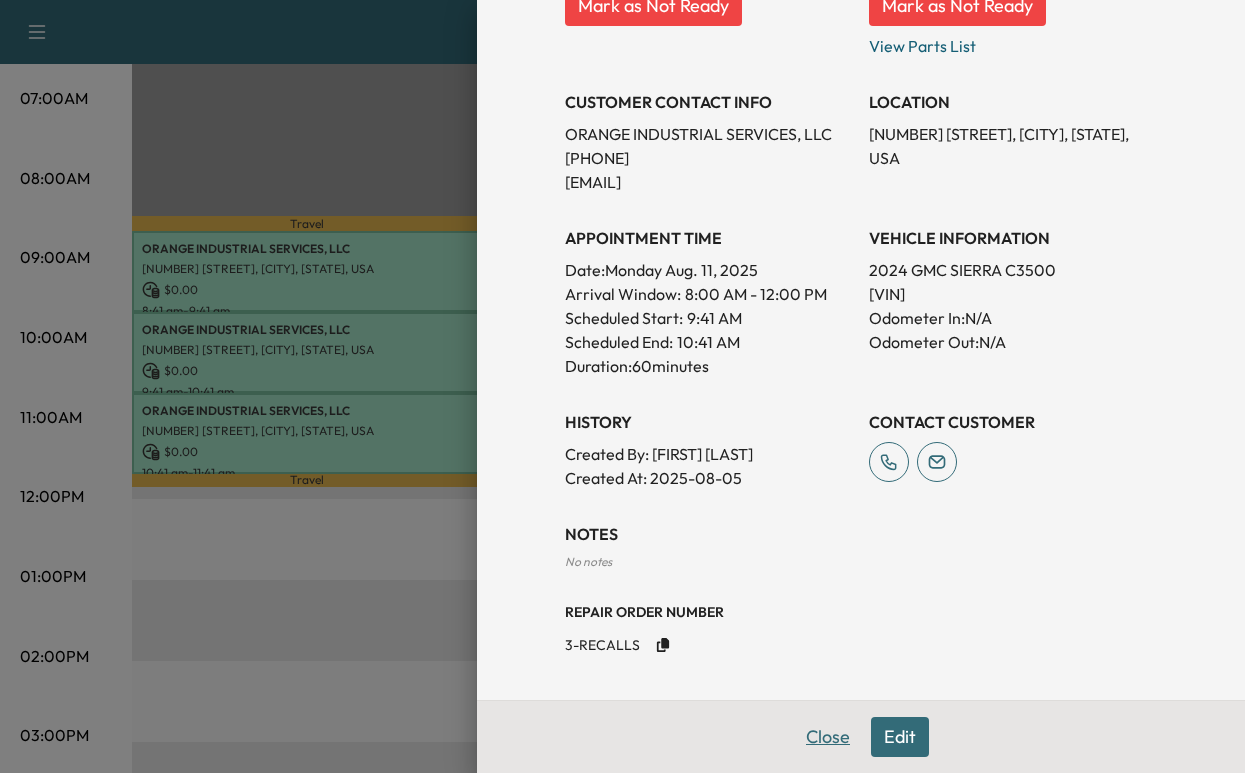 click on "Close" at bounding box center [828, 737] 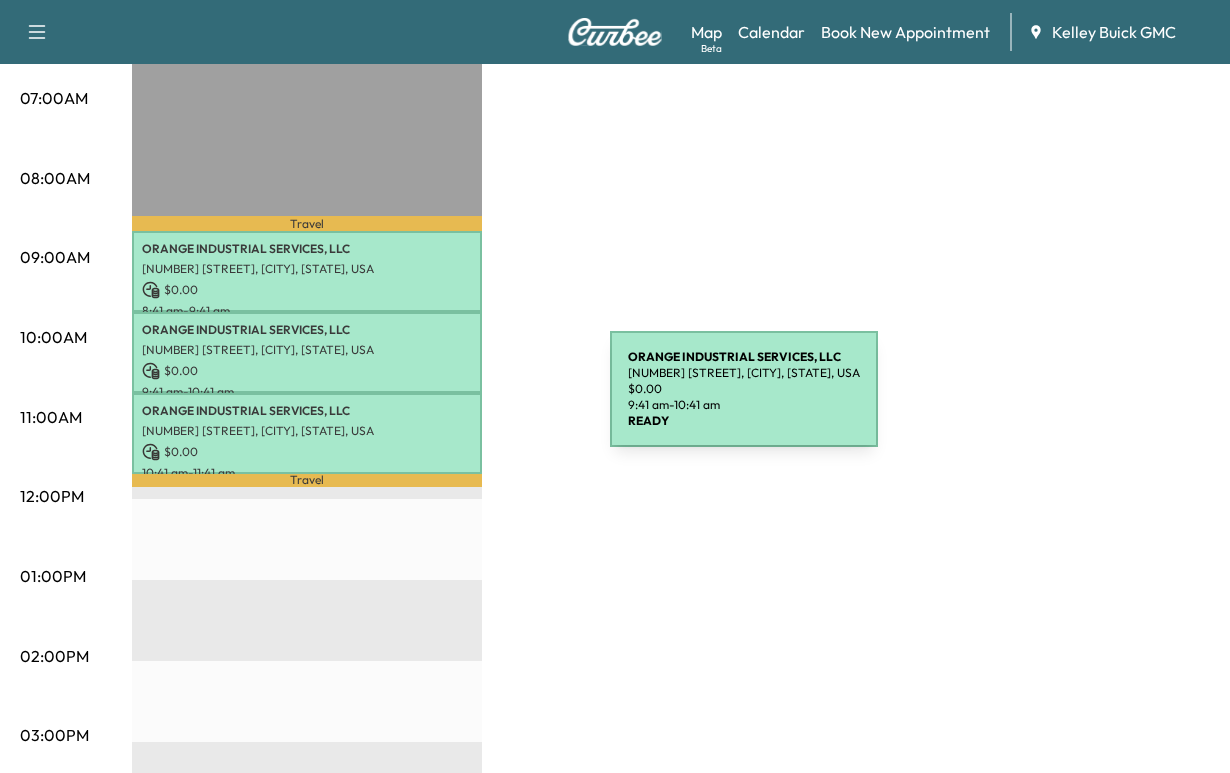 click on "ORANGE INDUSTRIAL SERVICES, LLC" at bounding box center (307, 330) 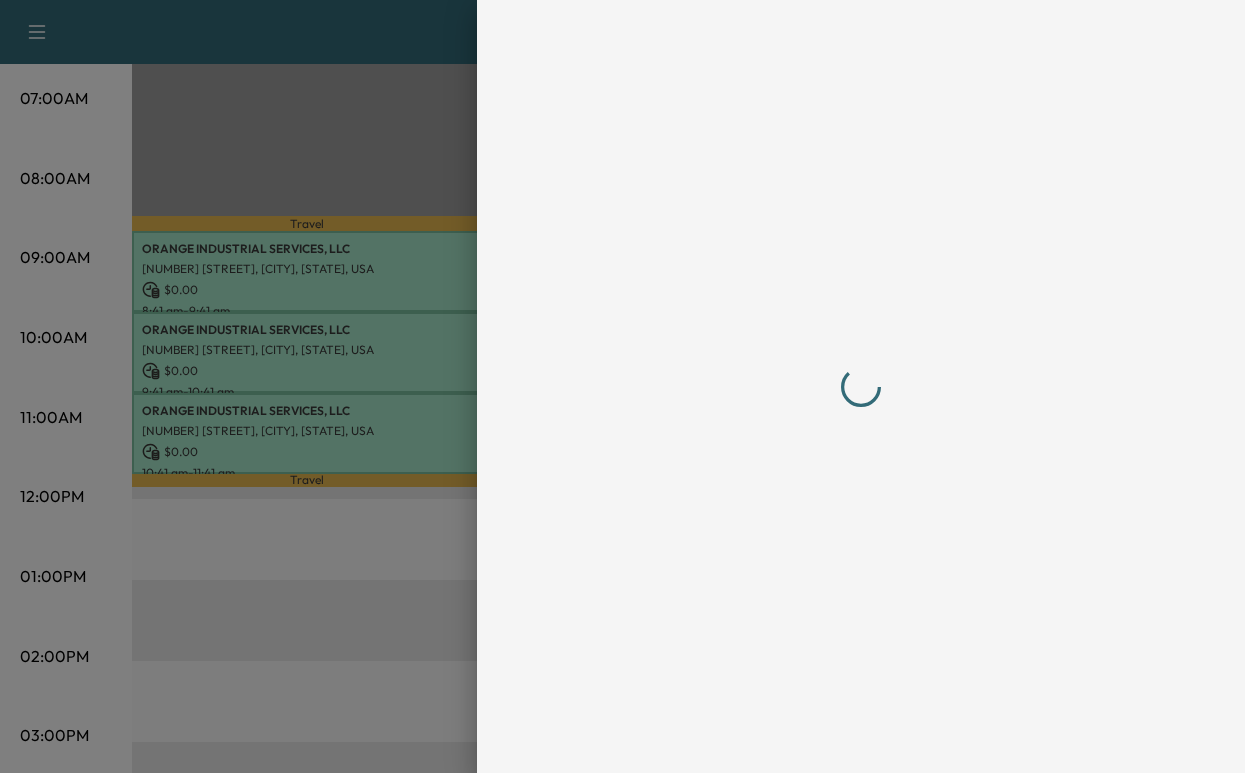 click at bounding box center (861, 386) 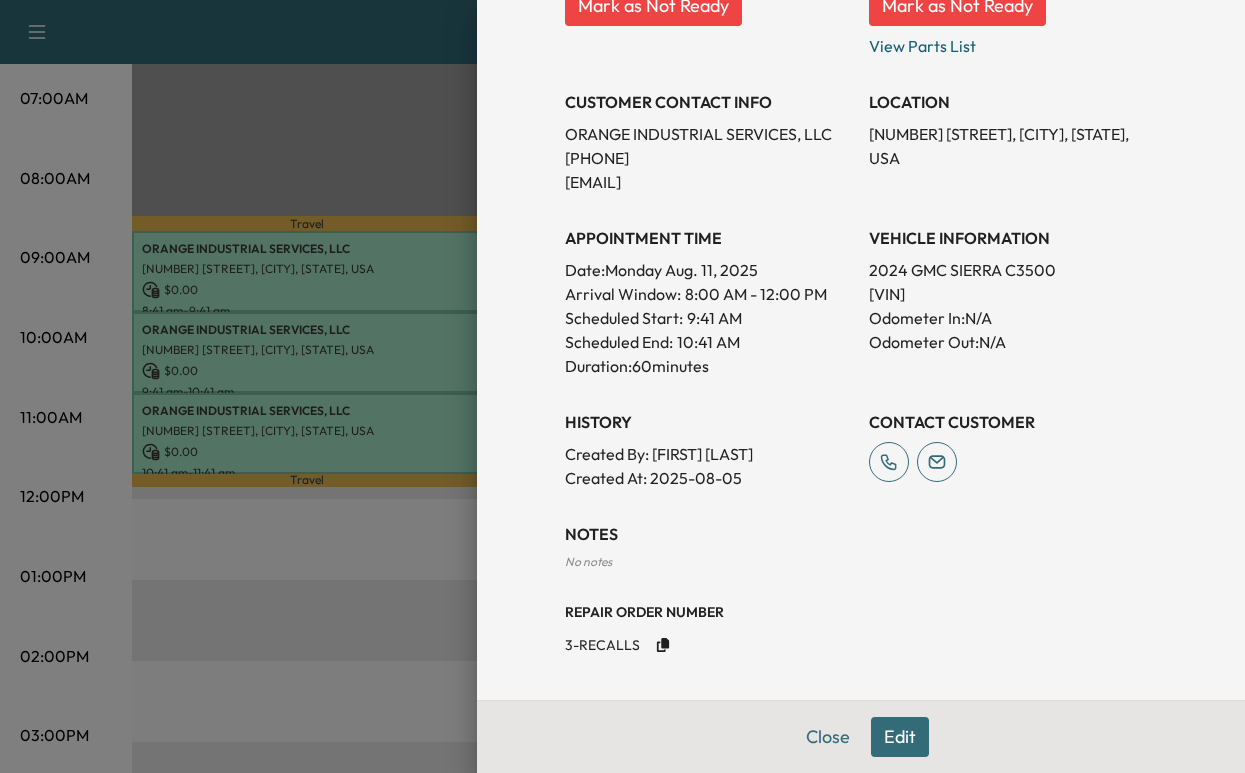 scroll, scrollTop: 677, scrollLeft: 0, axis: vertical 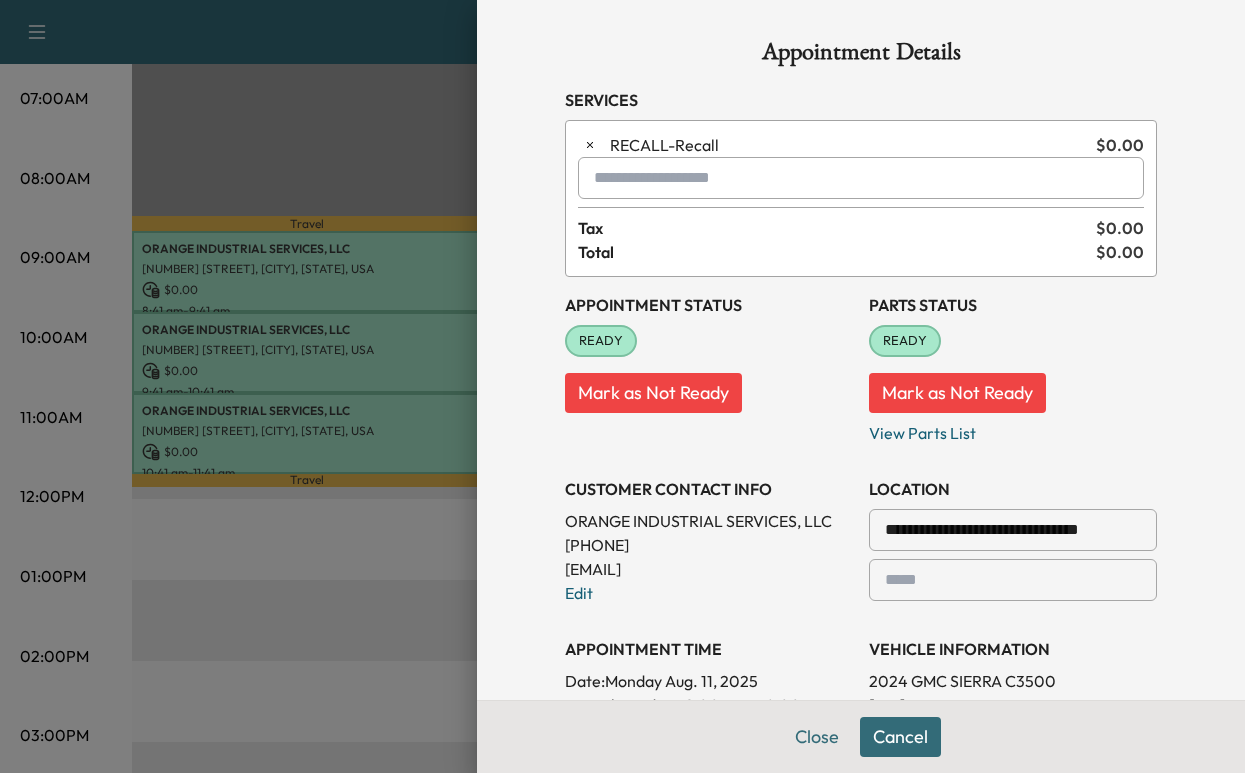 click at bounding box center [598, 178] 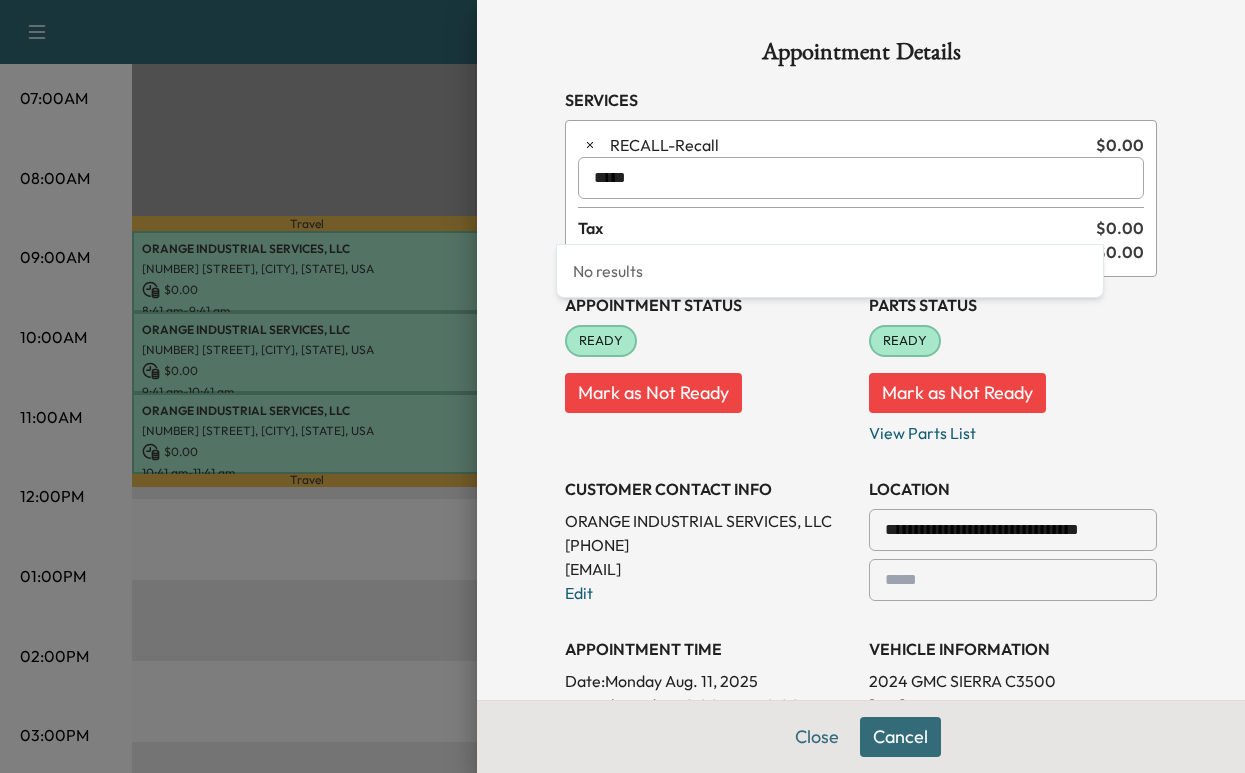 type on "******" 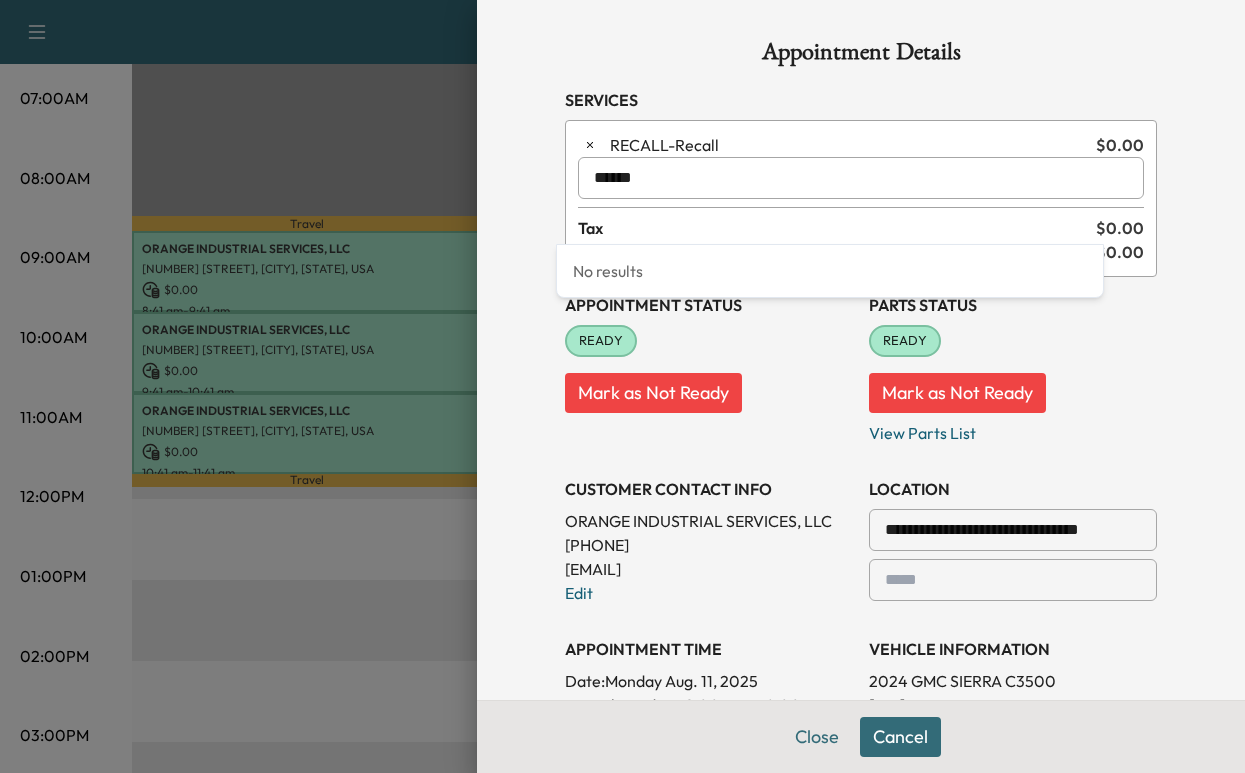 click on "******" at bounding box center (861, 178) 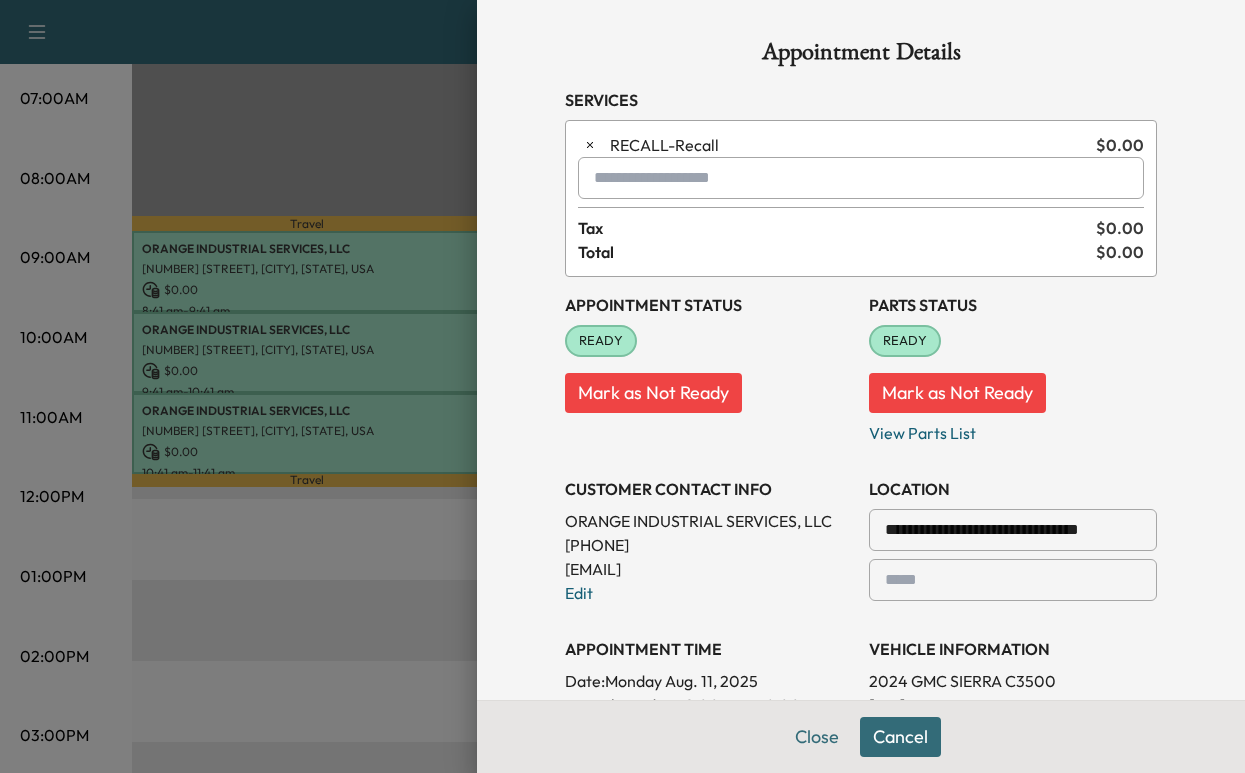 click at bounding box center [861, 178] 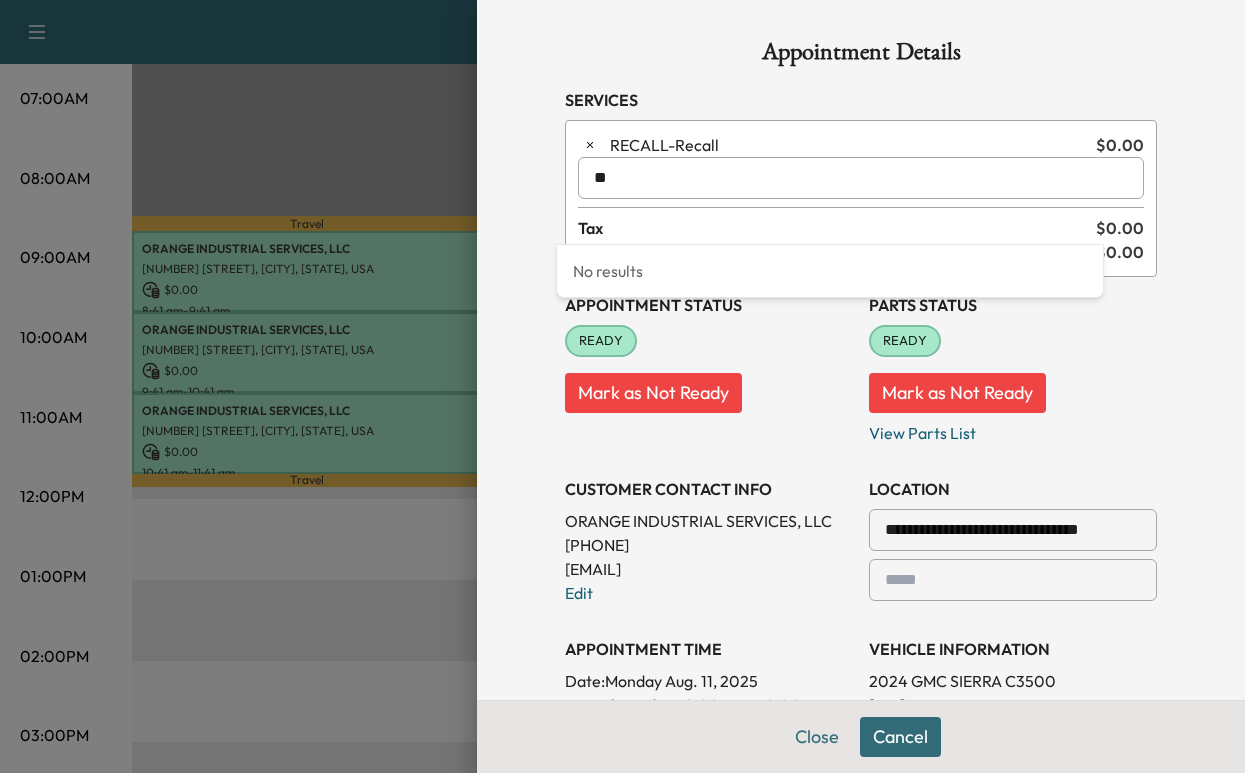 type on "*" 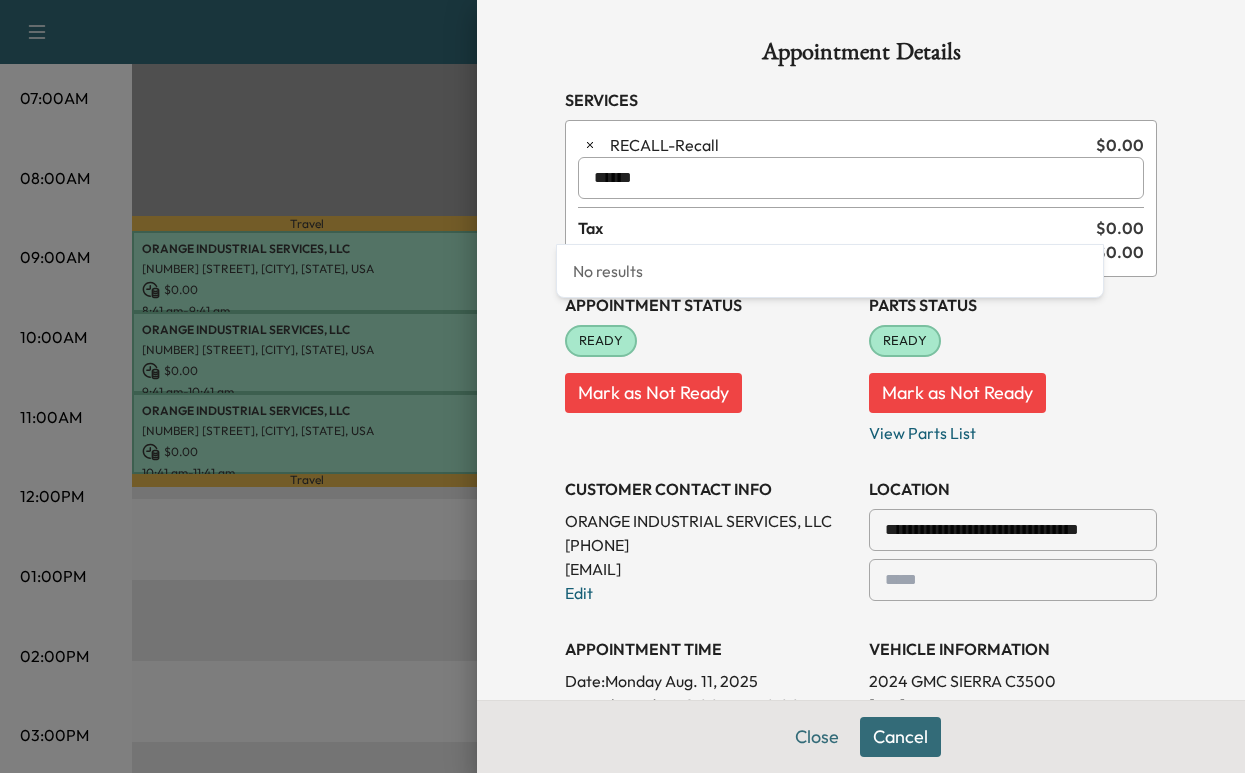 click on "******" at bounding box center (861, 178) 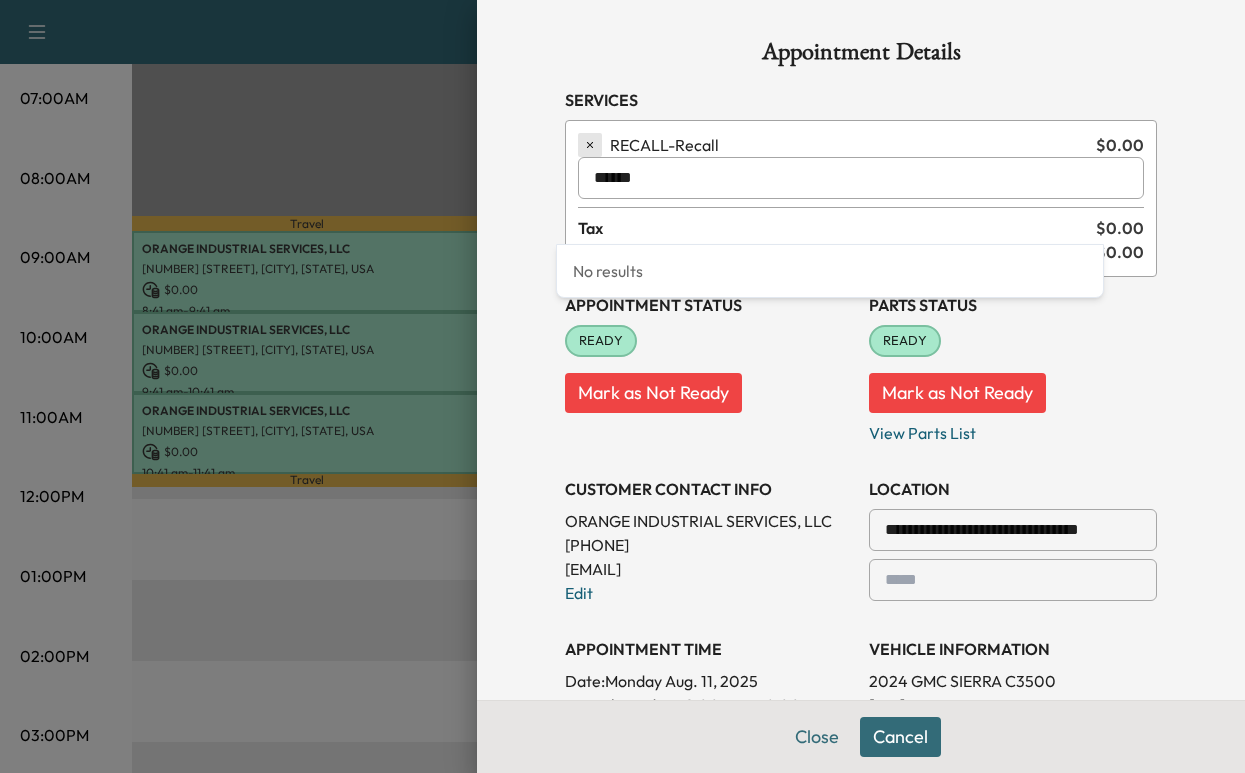 type on "******" 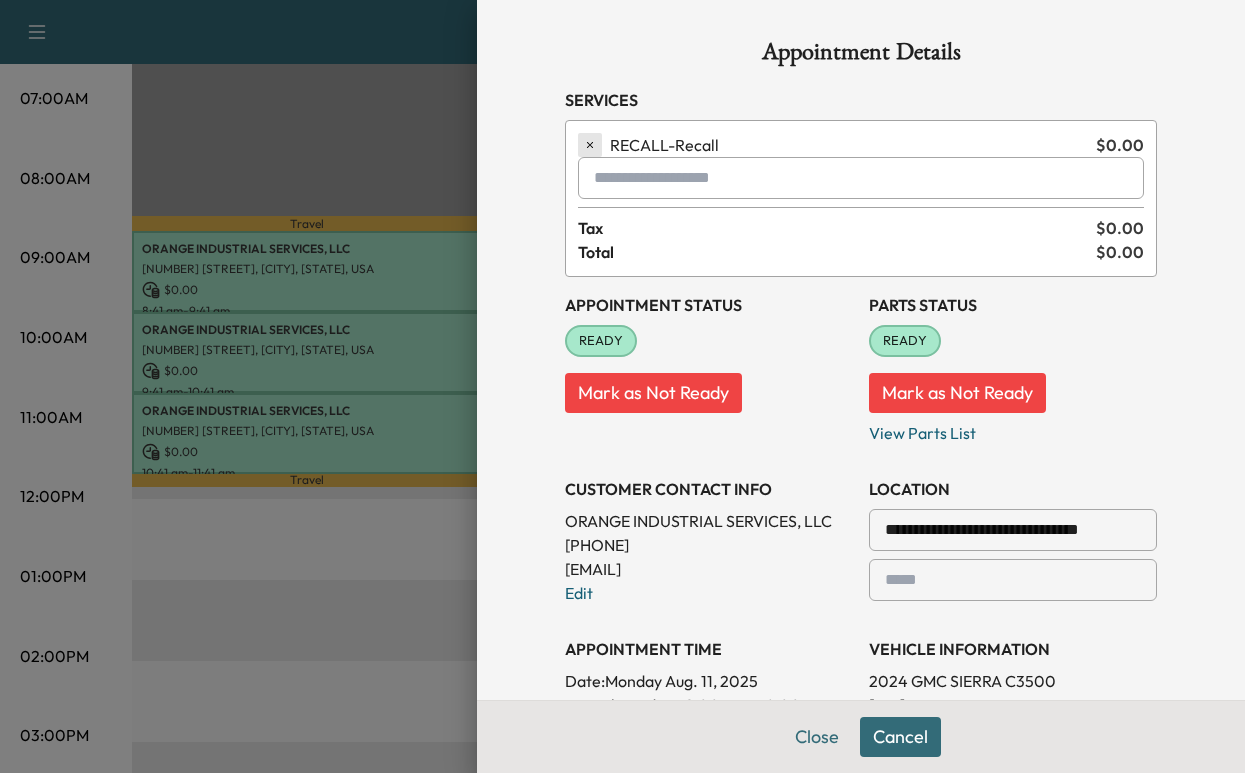 click 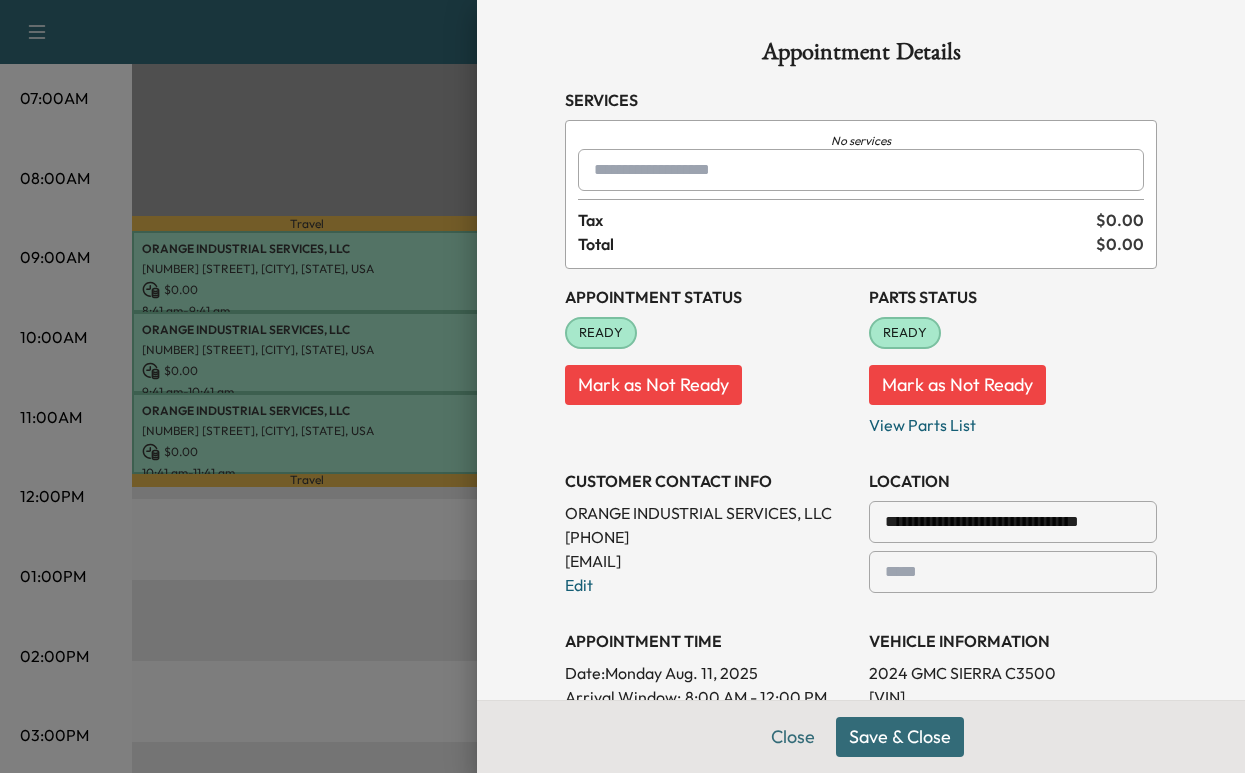 click at bounding box center (861, 170) 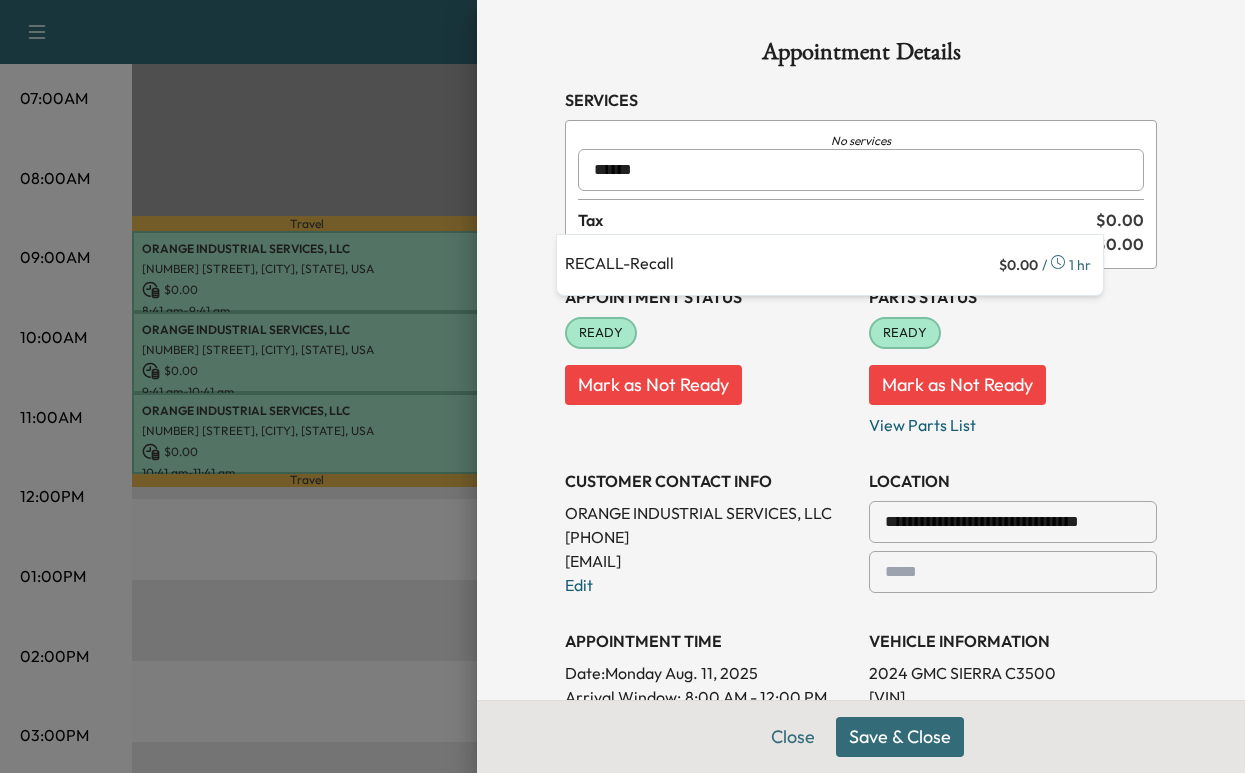 click on "RECALL  -  Recall" at bounding box center [780, 265] 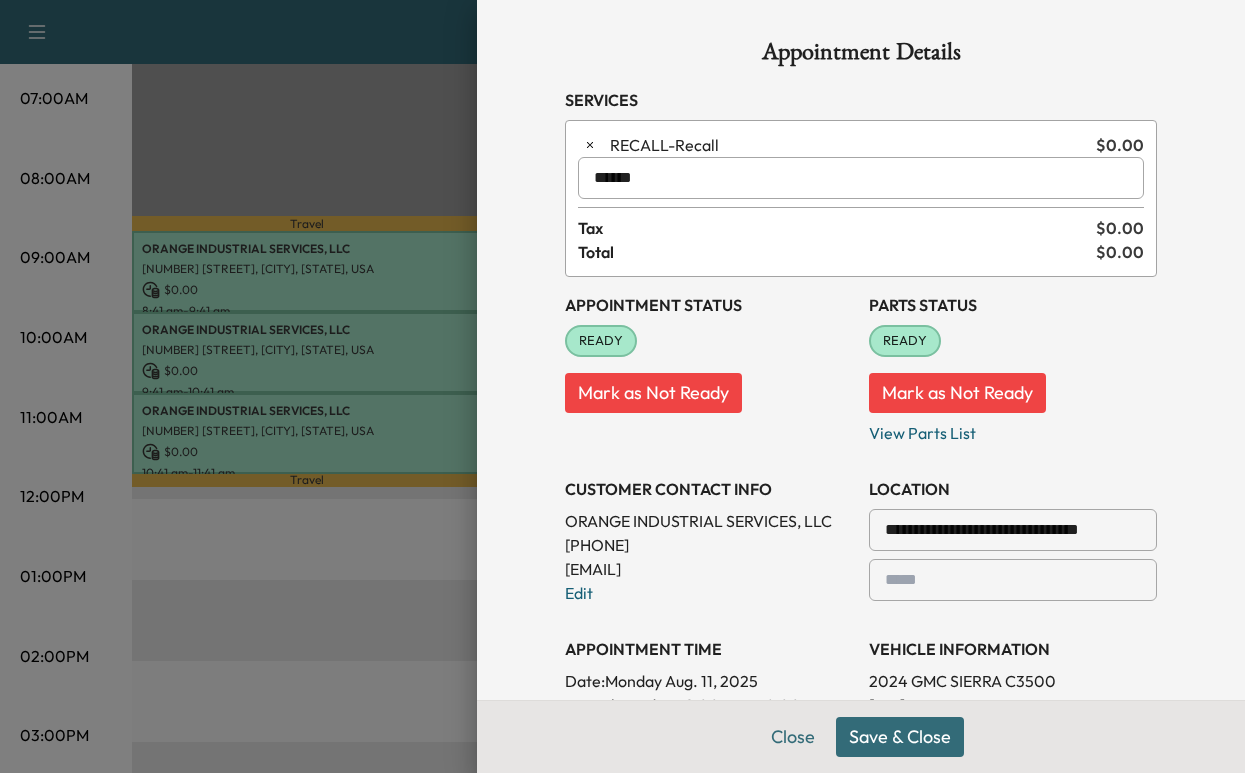 click on "******" at bounding box center (861, 178) 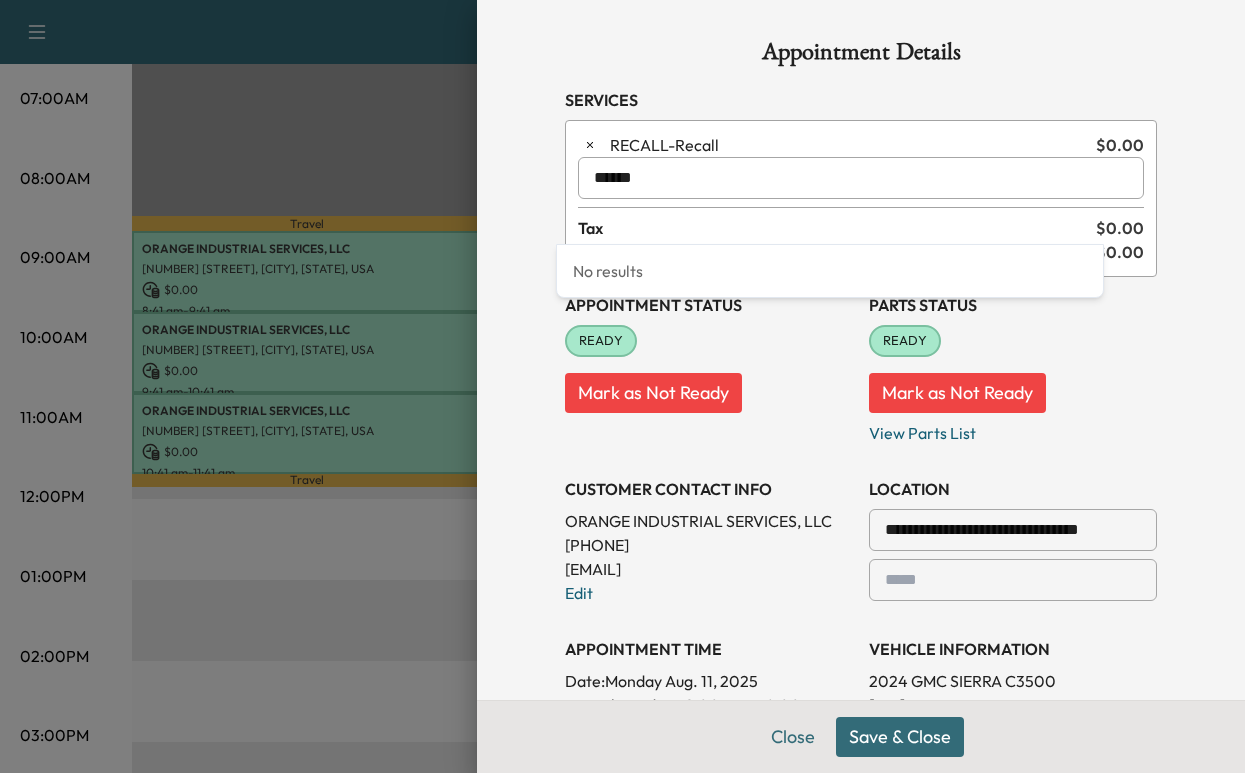 click on "No results" at bounding box center [830, 271] 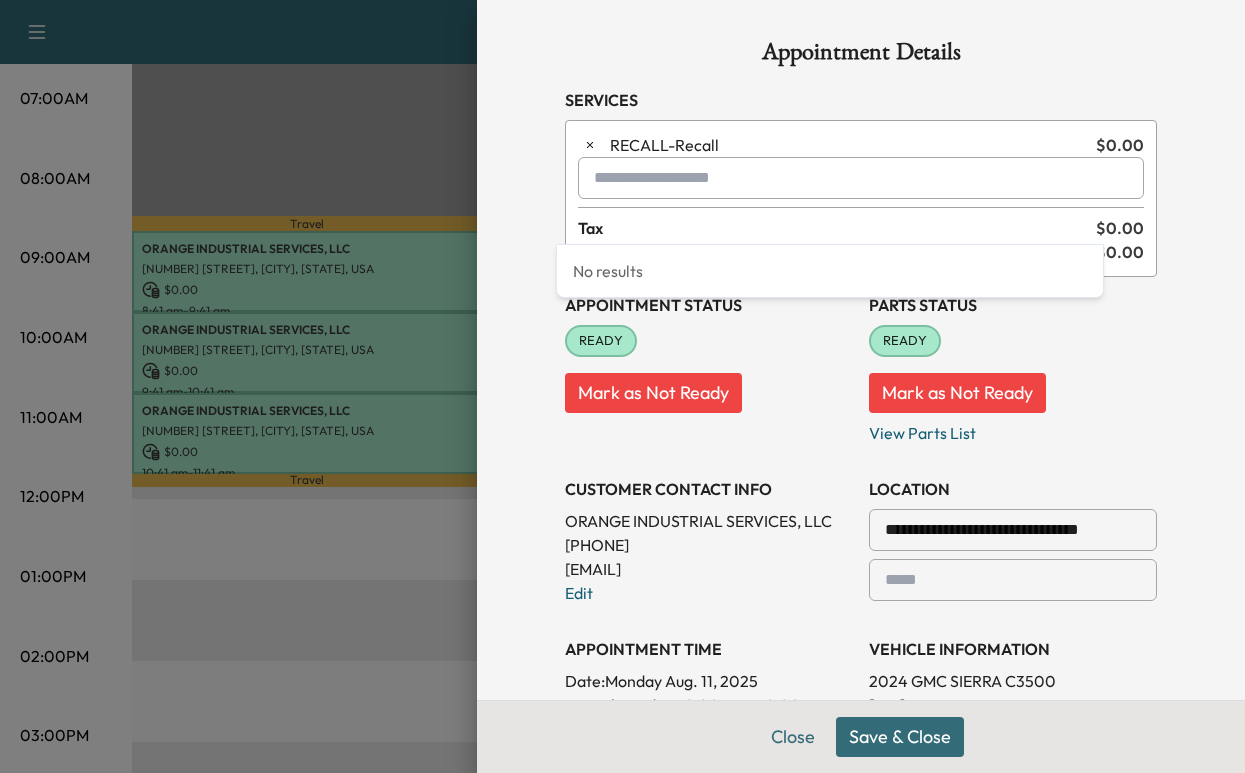 click on "Save & Close" at bounding box center (900, 737) 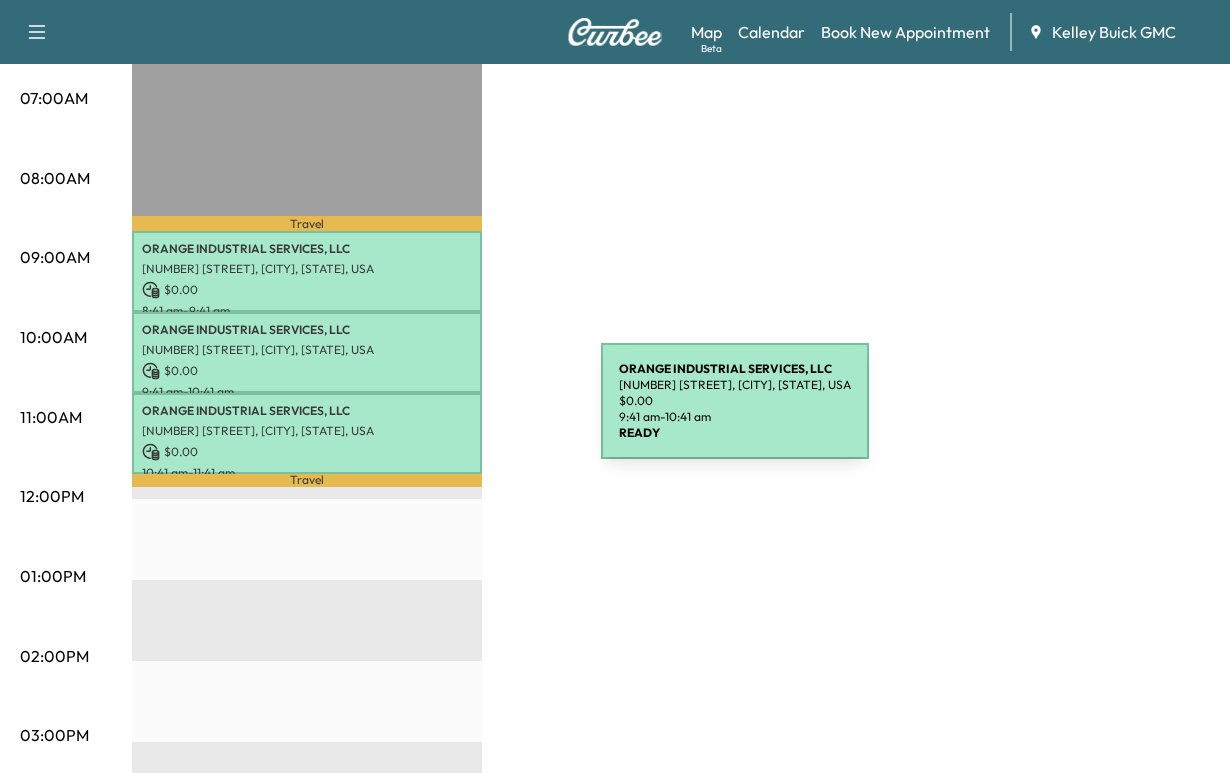 click on "[NUMBER] [STREET], [CITY], [STATE], USA" at bounding box center (307, 350) 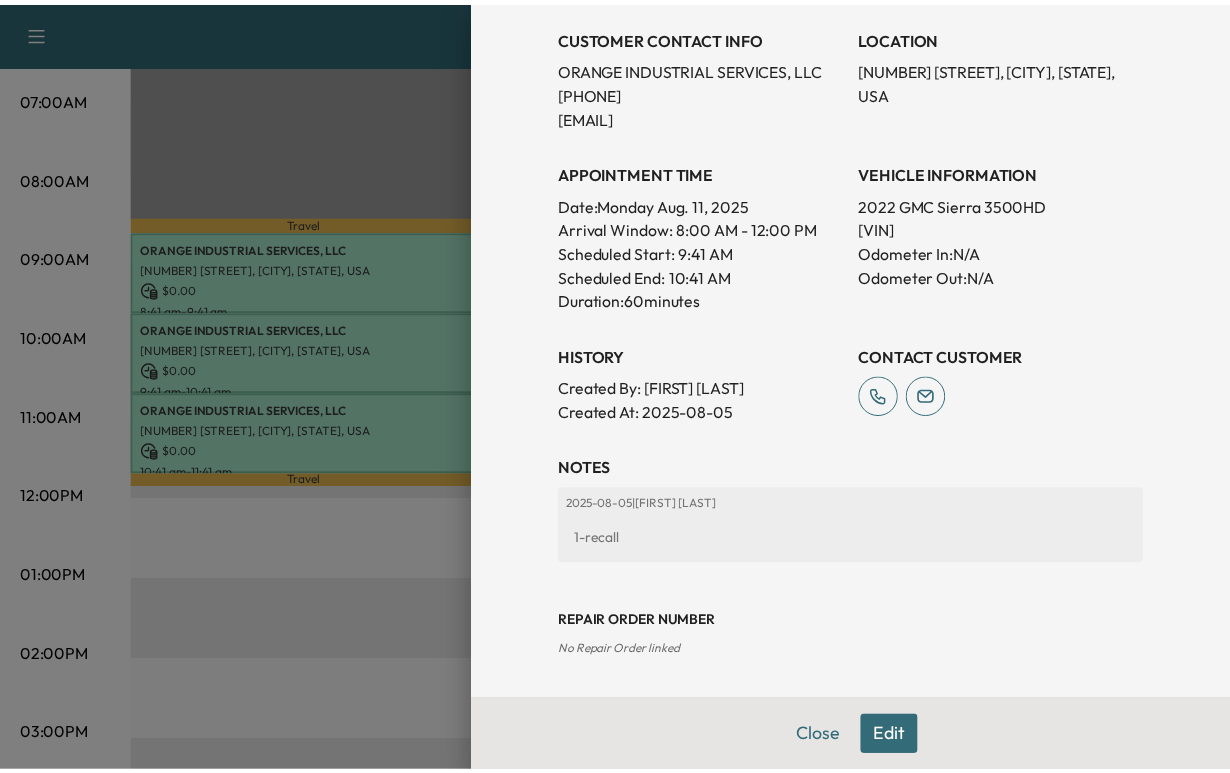 scroll, scrollTop: 759, scrollLeft: 0, axis: vertical 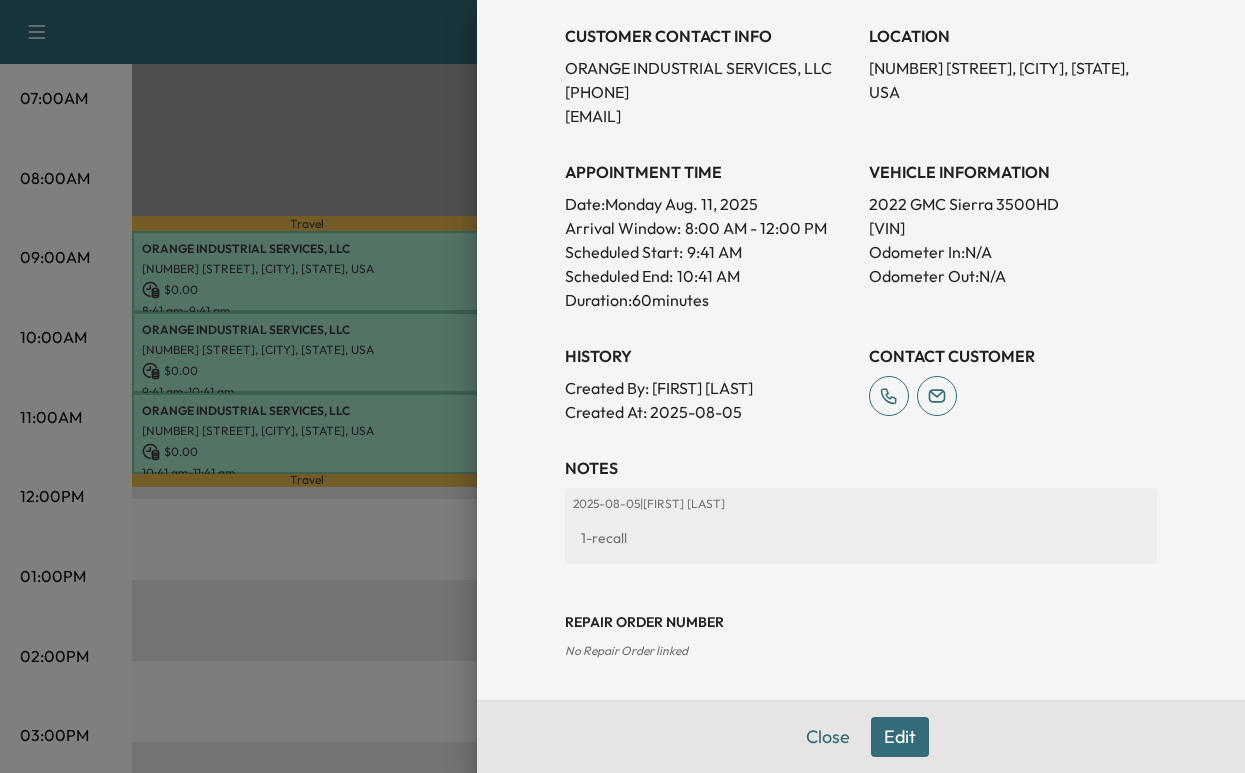 click on "Close" at bounding box center [828, 737] 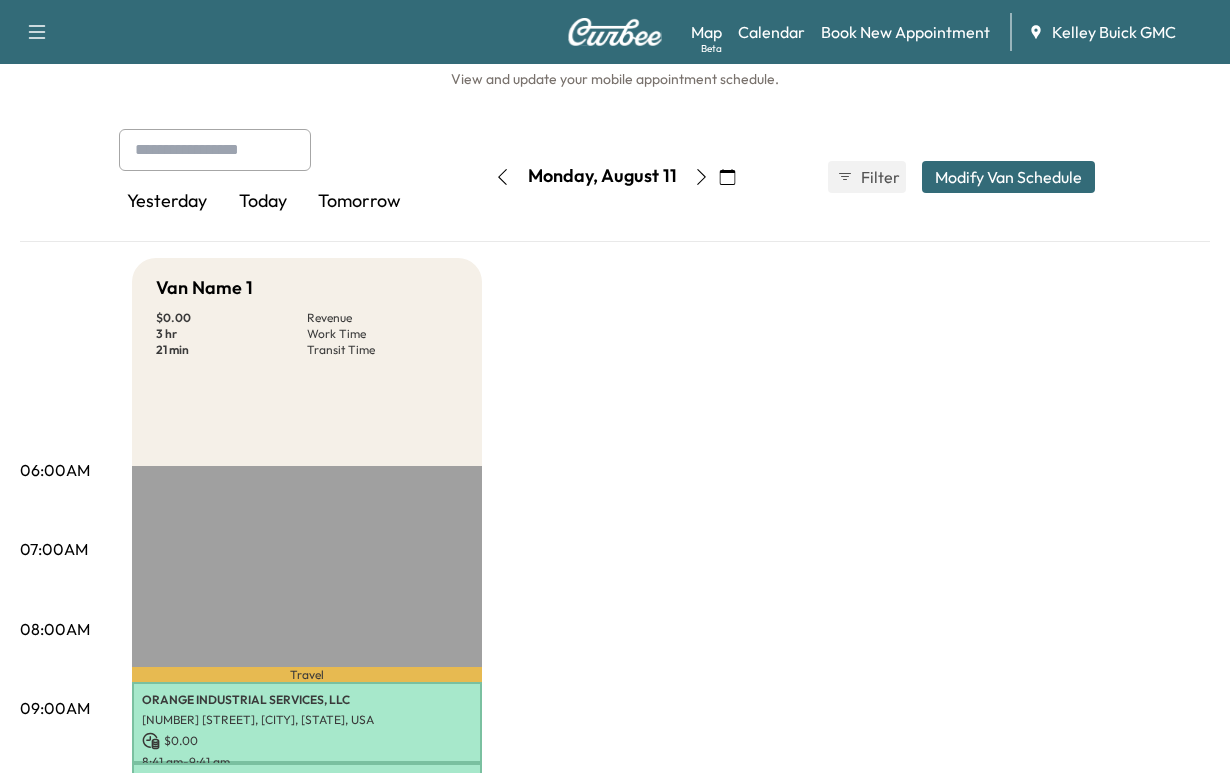 scroll, scrollTop: 0, scrollLeft: 0, axis: both 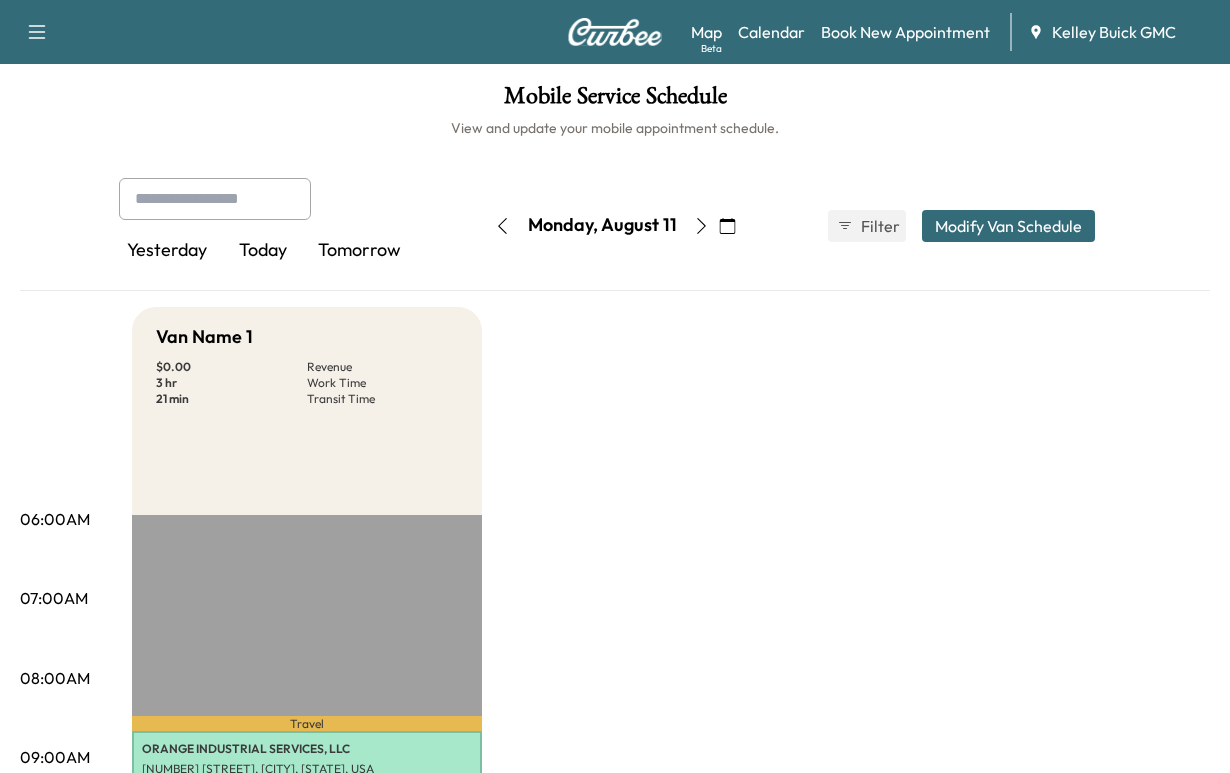 click on "Today" at bounding box center [263, 251] 